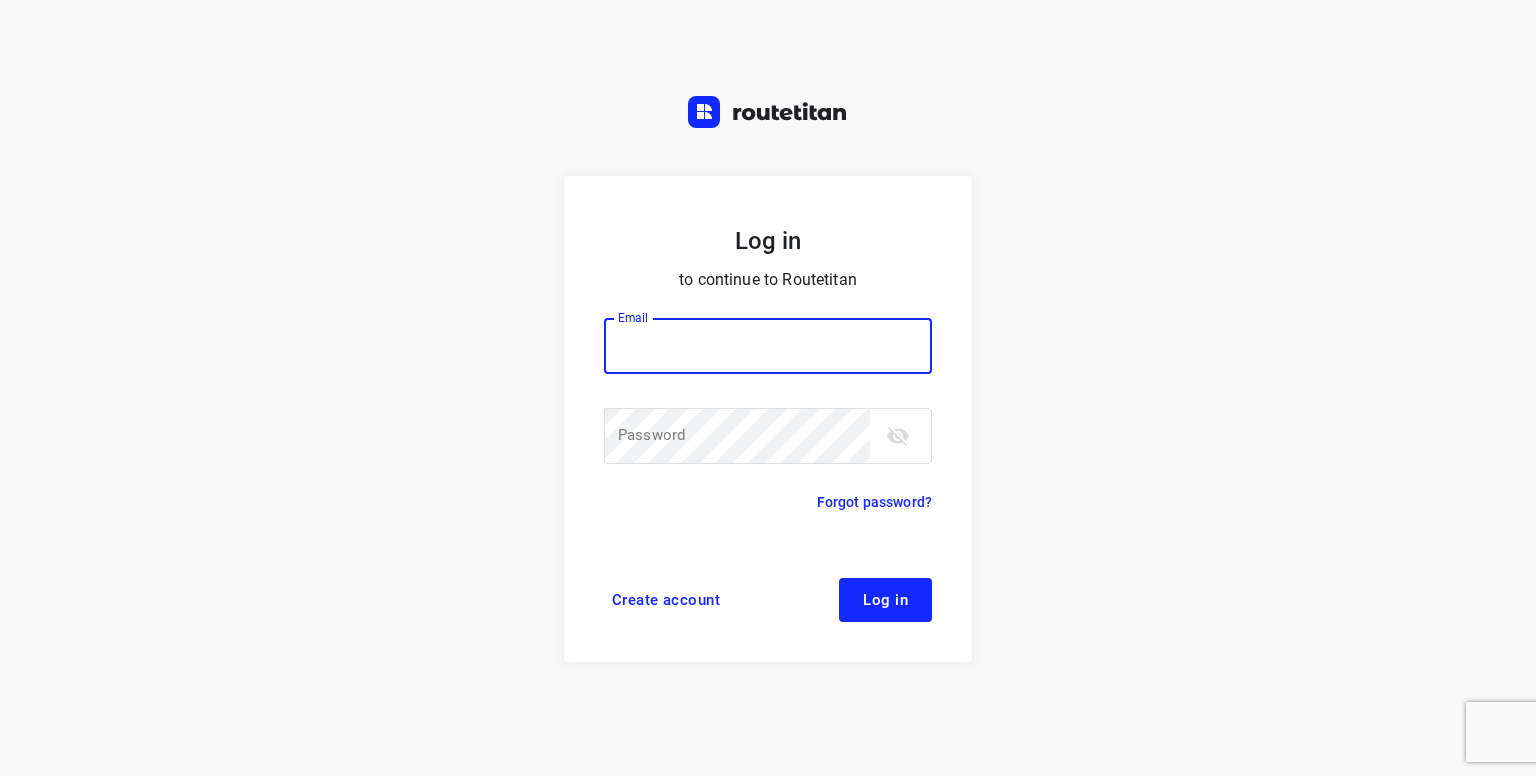 scroll, scrollTop: 0, scrollLeft: 0, axis: both 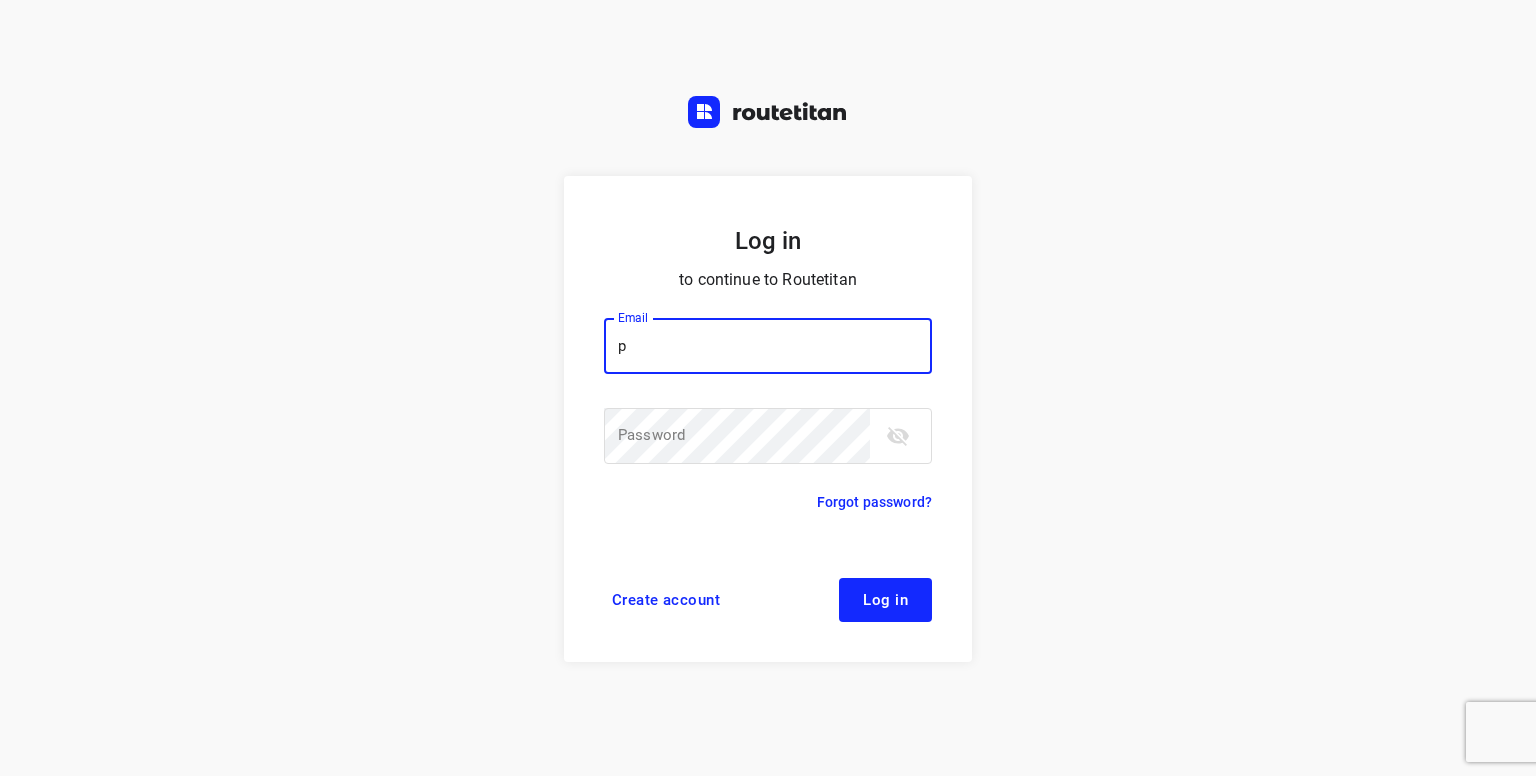 type on "[USERNAME]@[DOMAIN]" 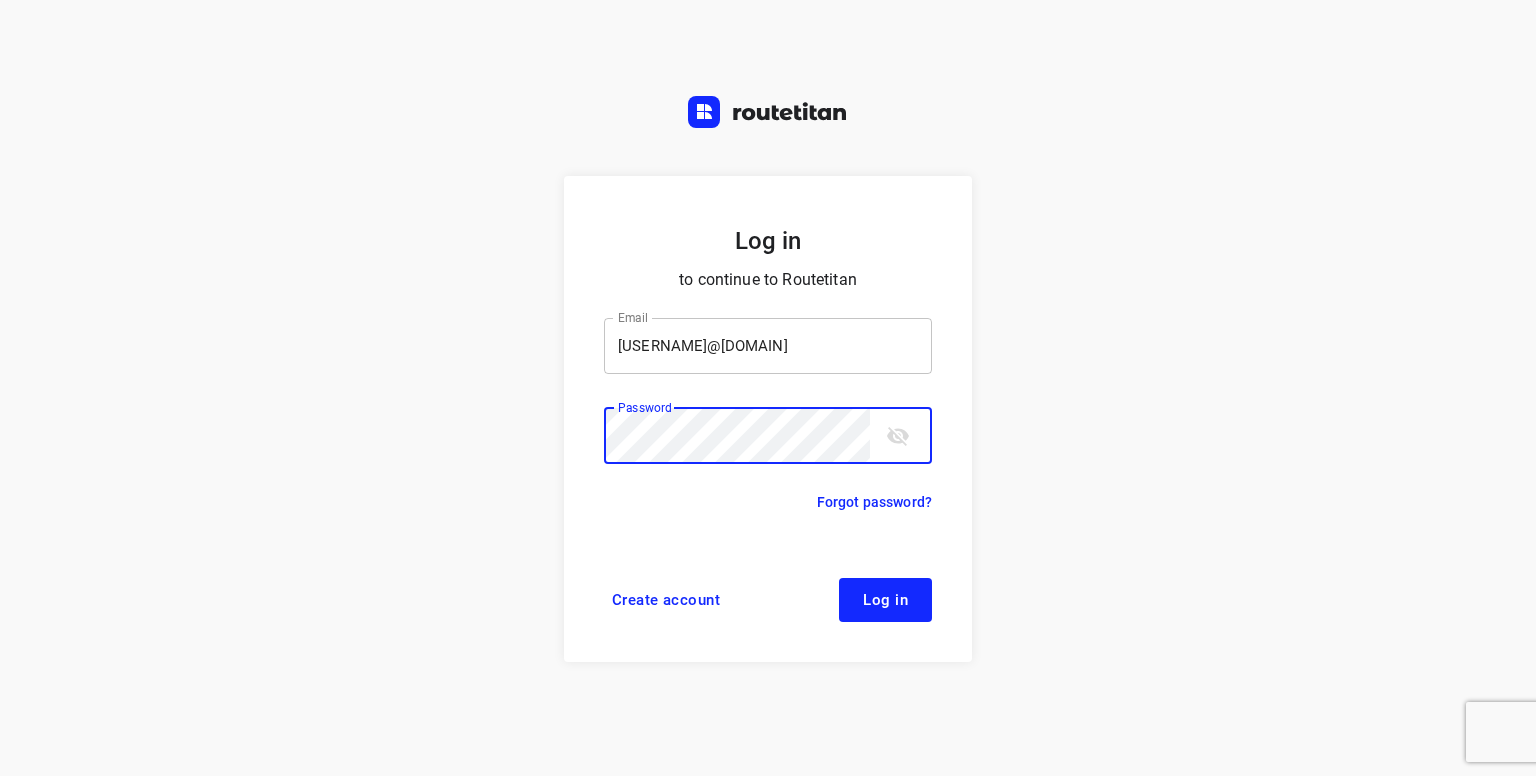 click on "Log in" at bounding box center (885, 600) 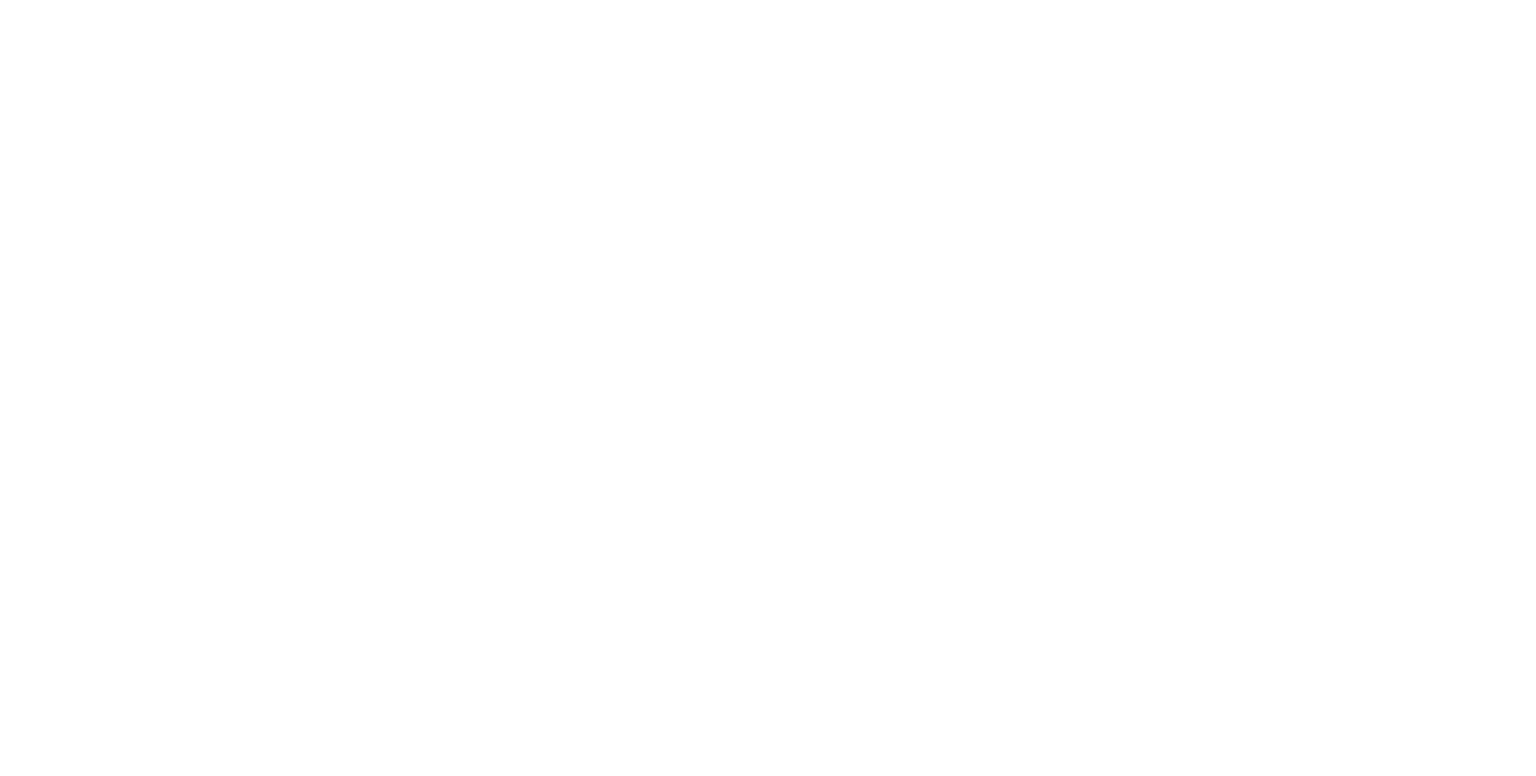 scroll, scrollTop: 0, scrollLeft: 0, axis: both 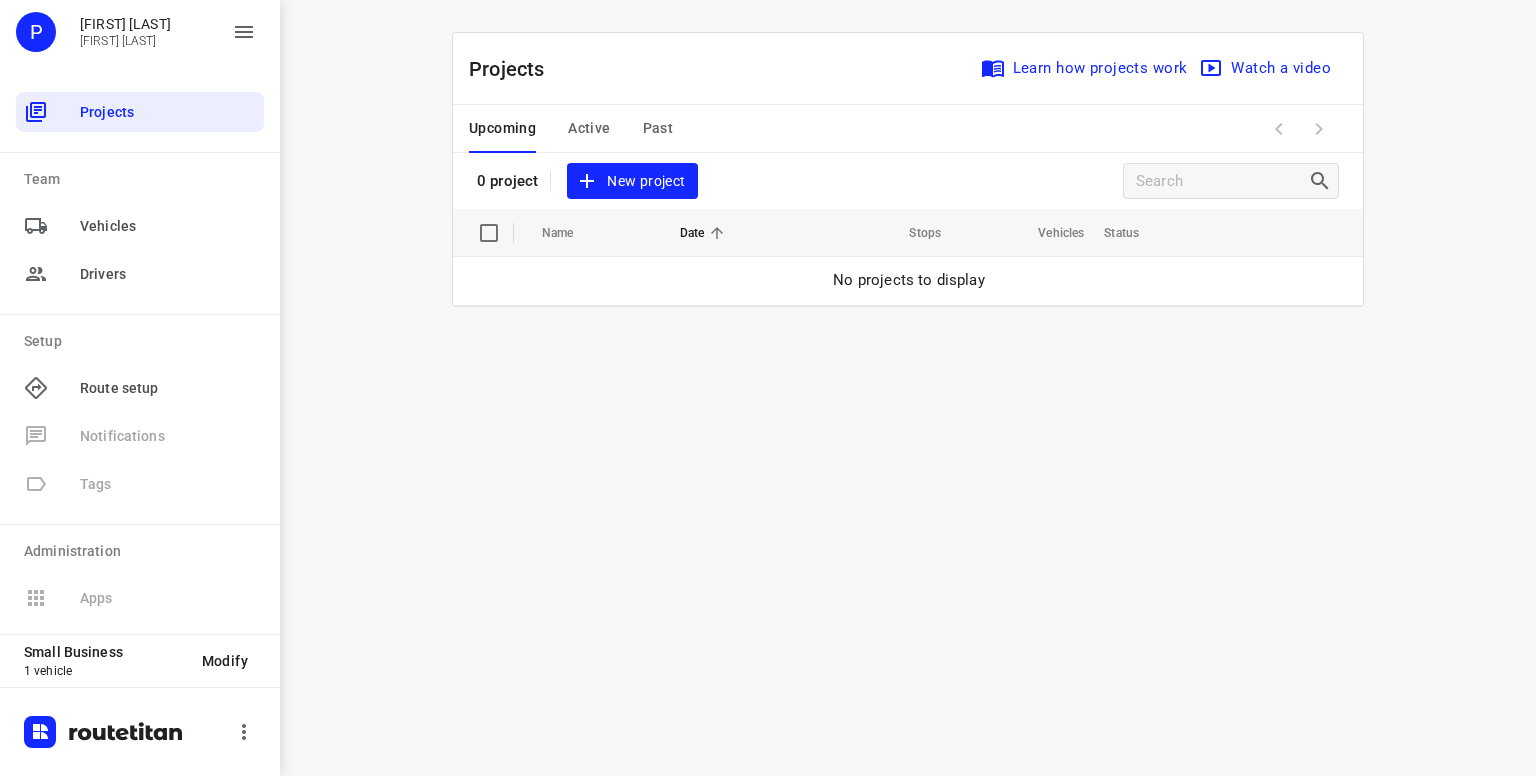 click on "New project" at bounding box center (632, 181) 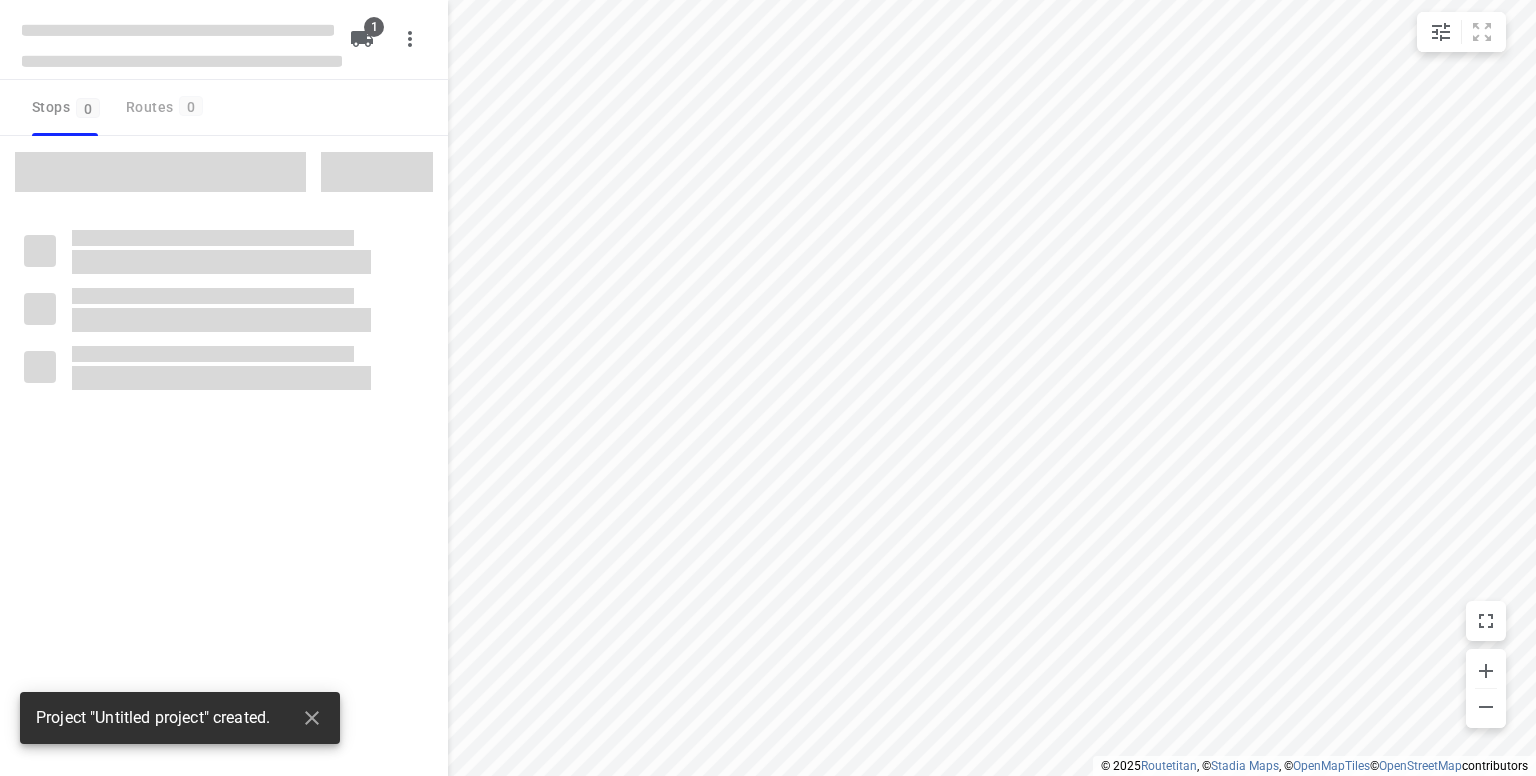 type on "distance" 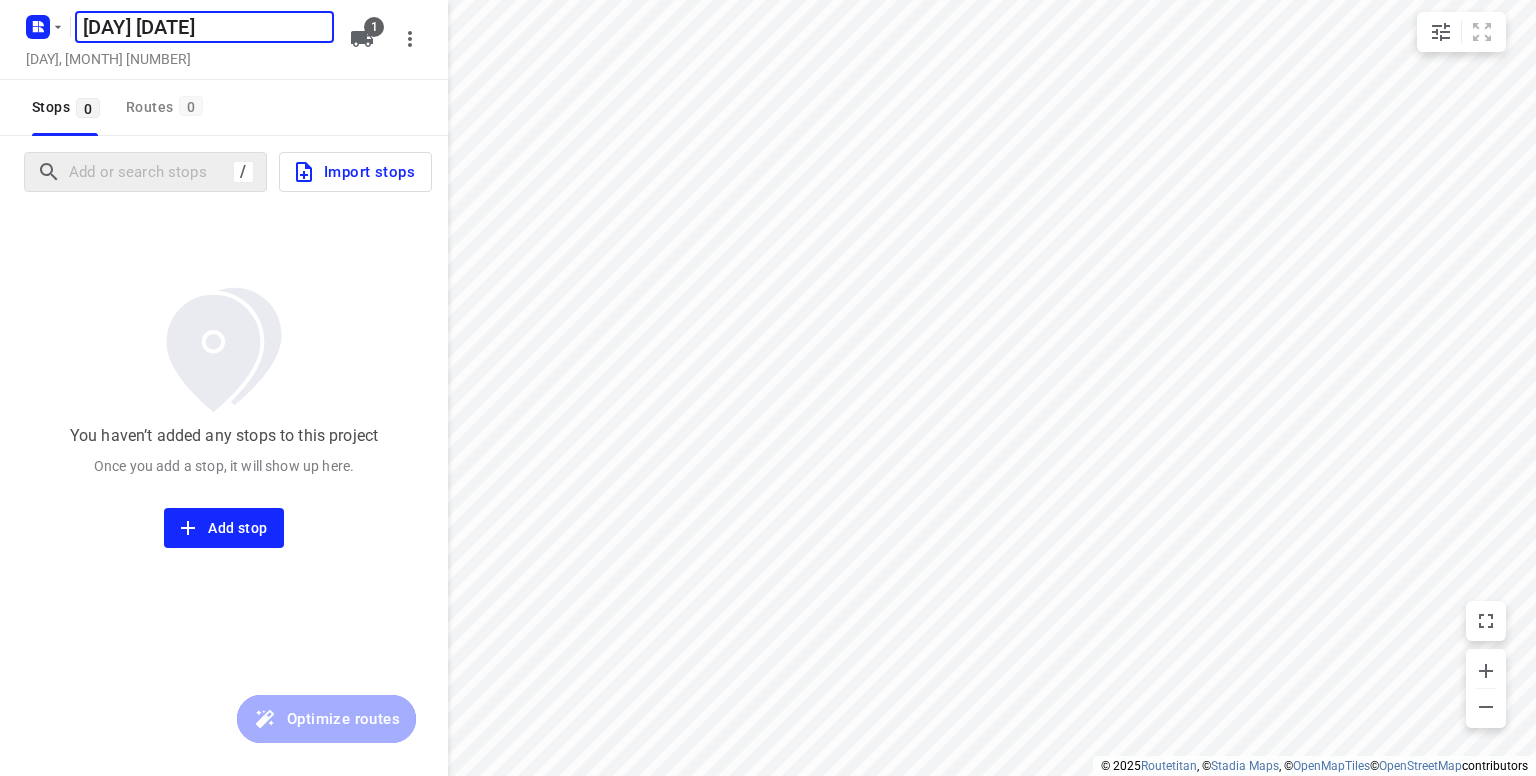 type on "[DAY] [DATE]" 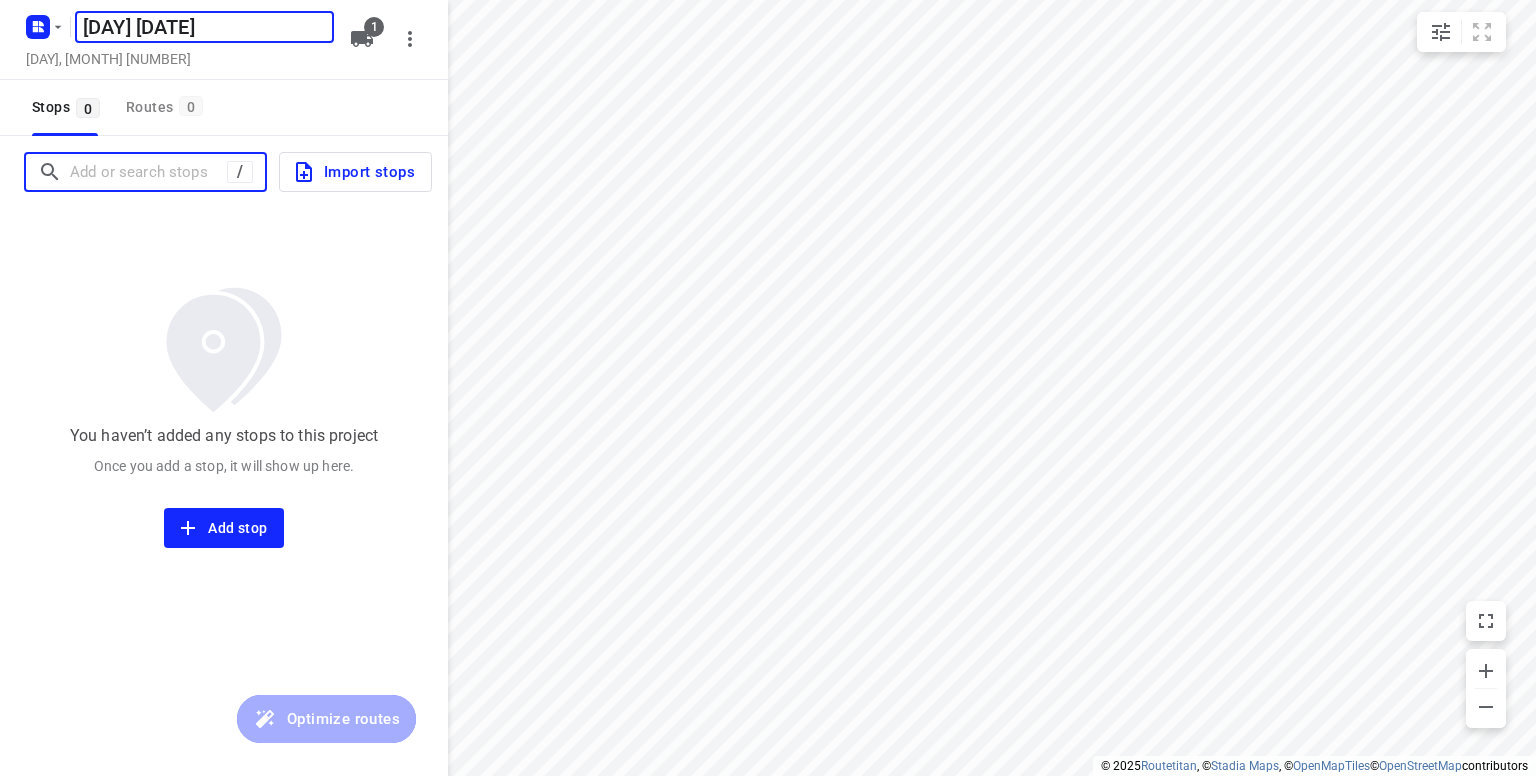 click at bounding box center [148, 172] 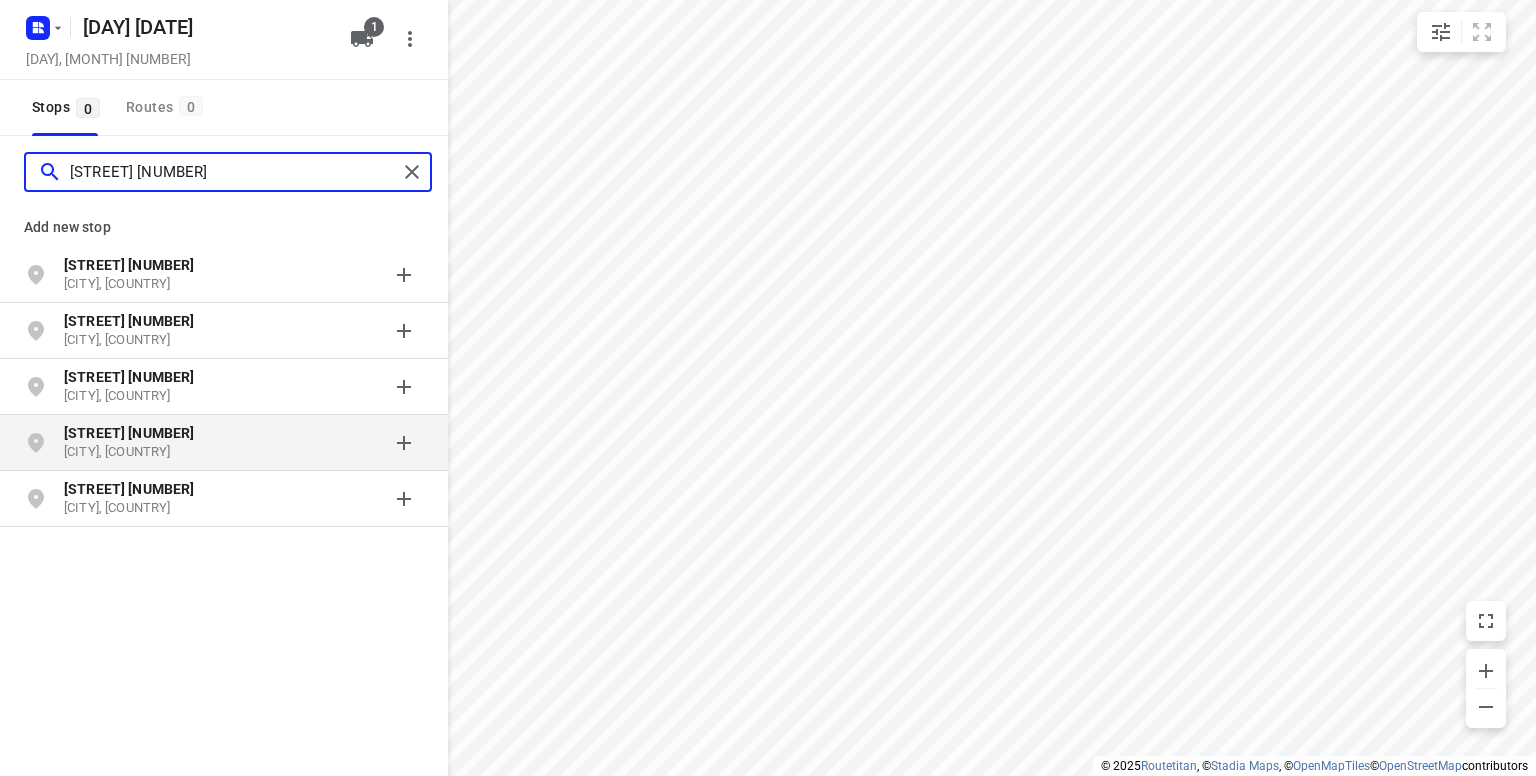 type on "[STREET] [NUMBER]" 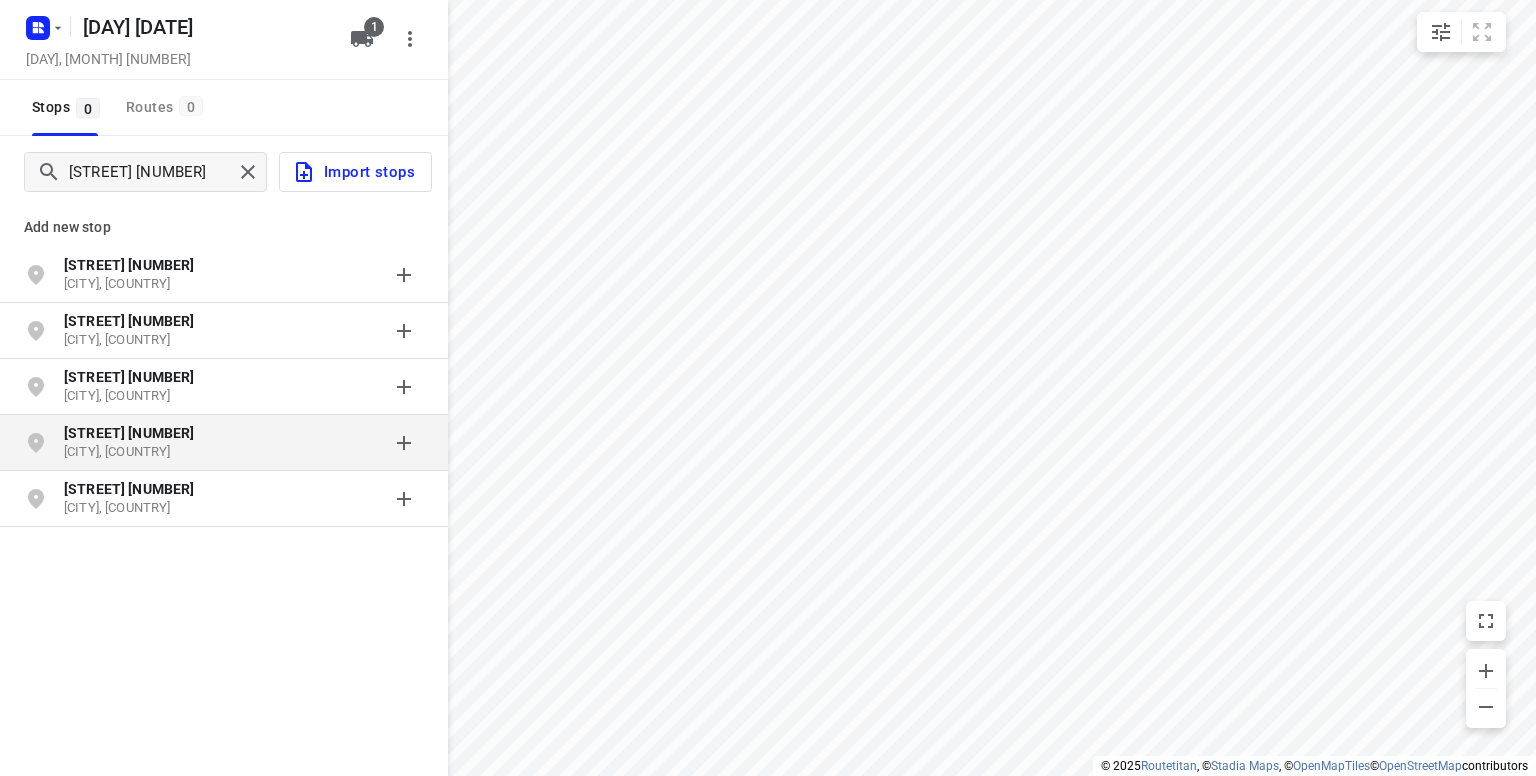 click on "[CITY], [COUNTRY]" at bounding box center (156, 452) 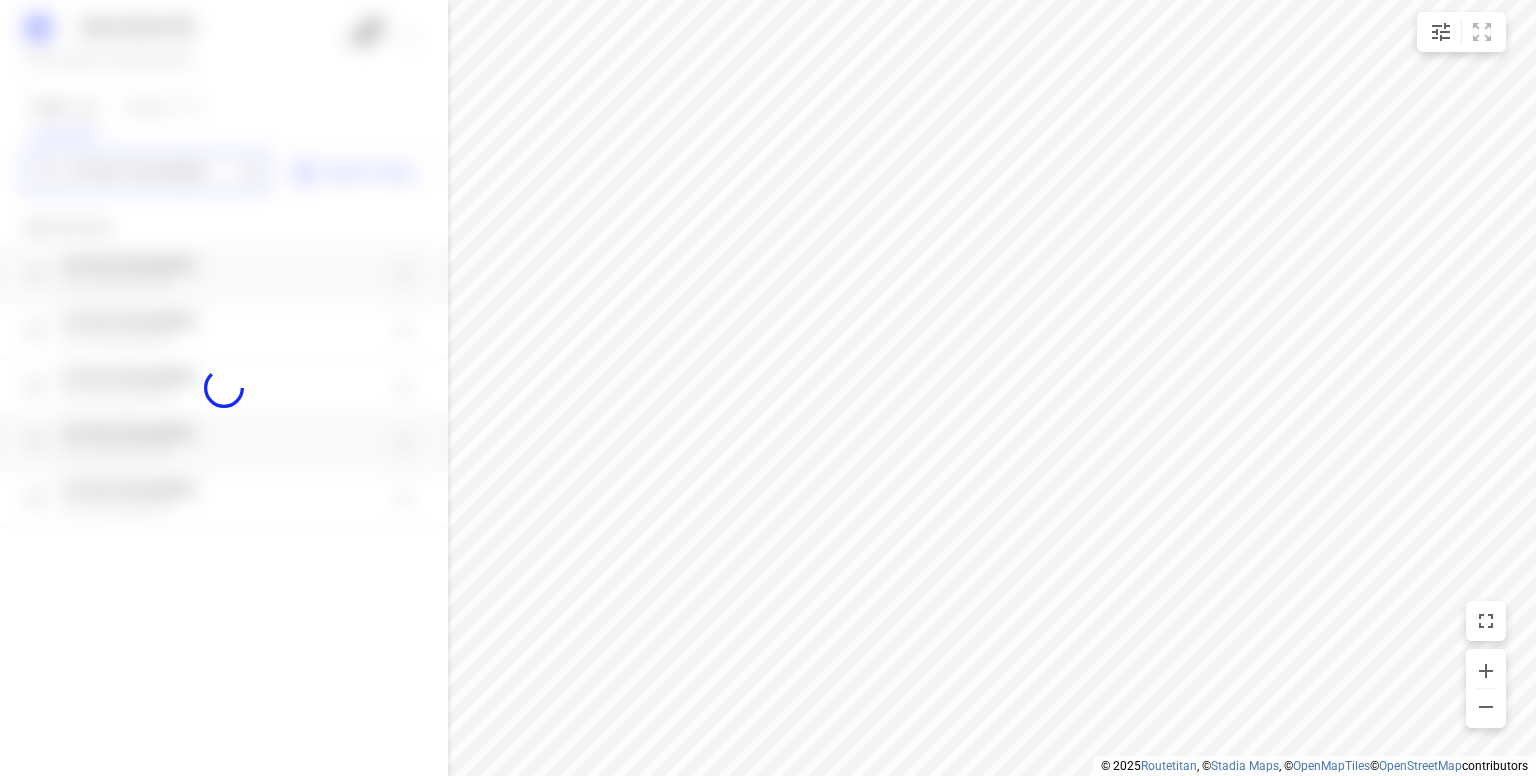 type 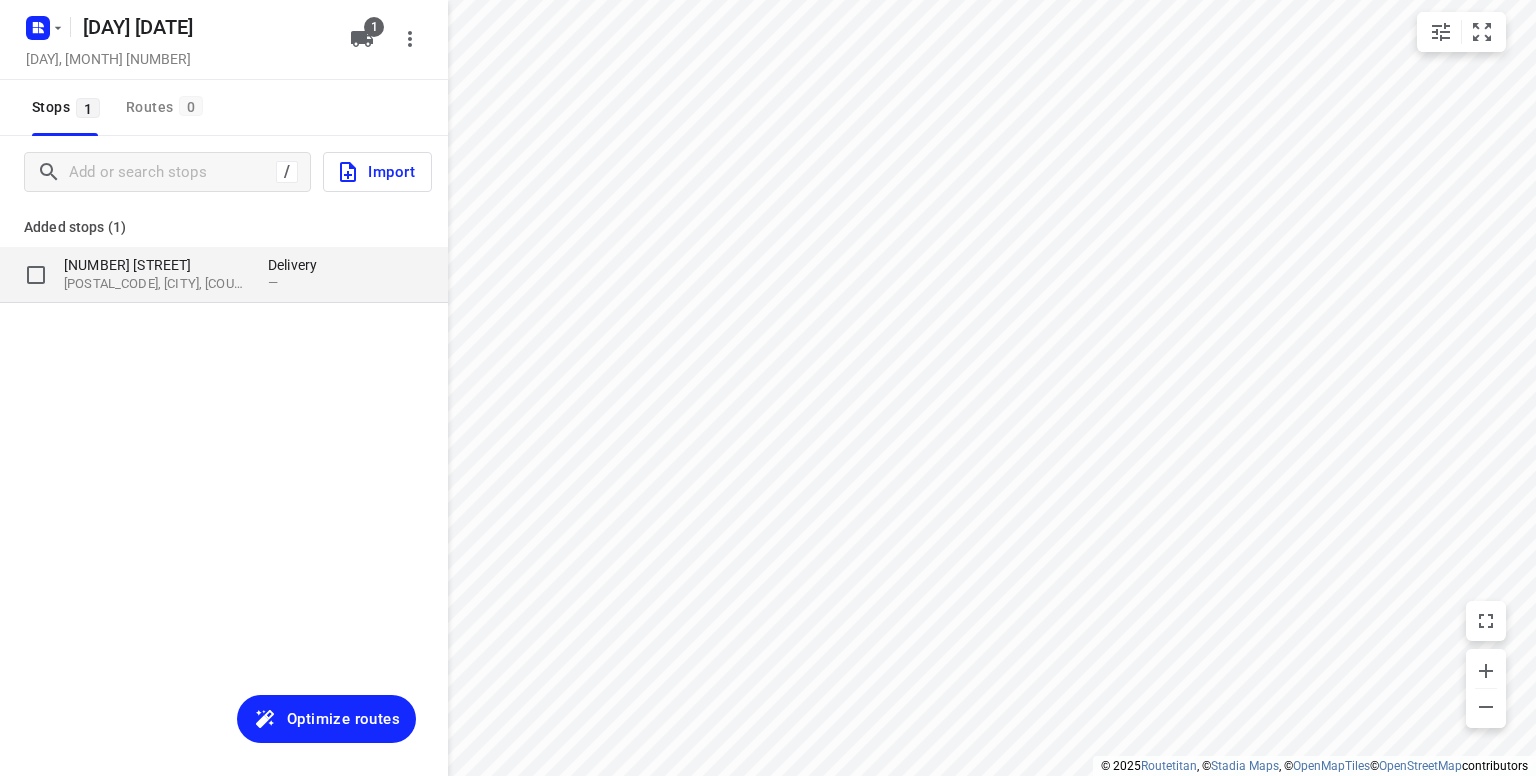 click on "[POSTAL_CODE], [CITY], [COUNTRY]" at bounding box center (156, 284) 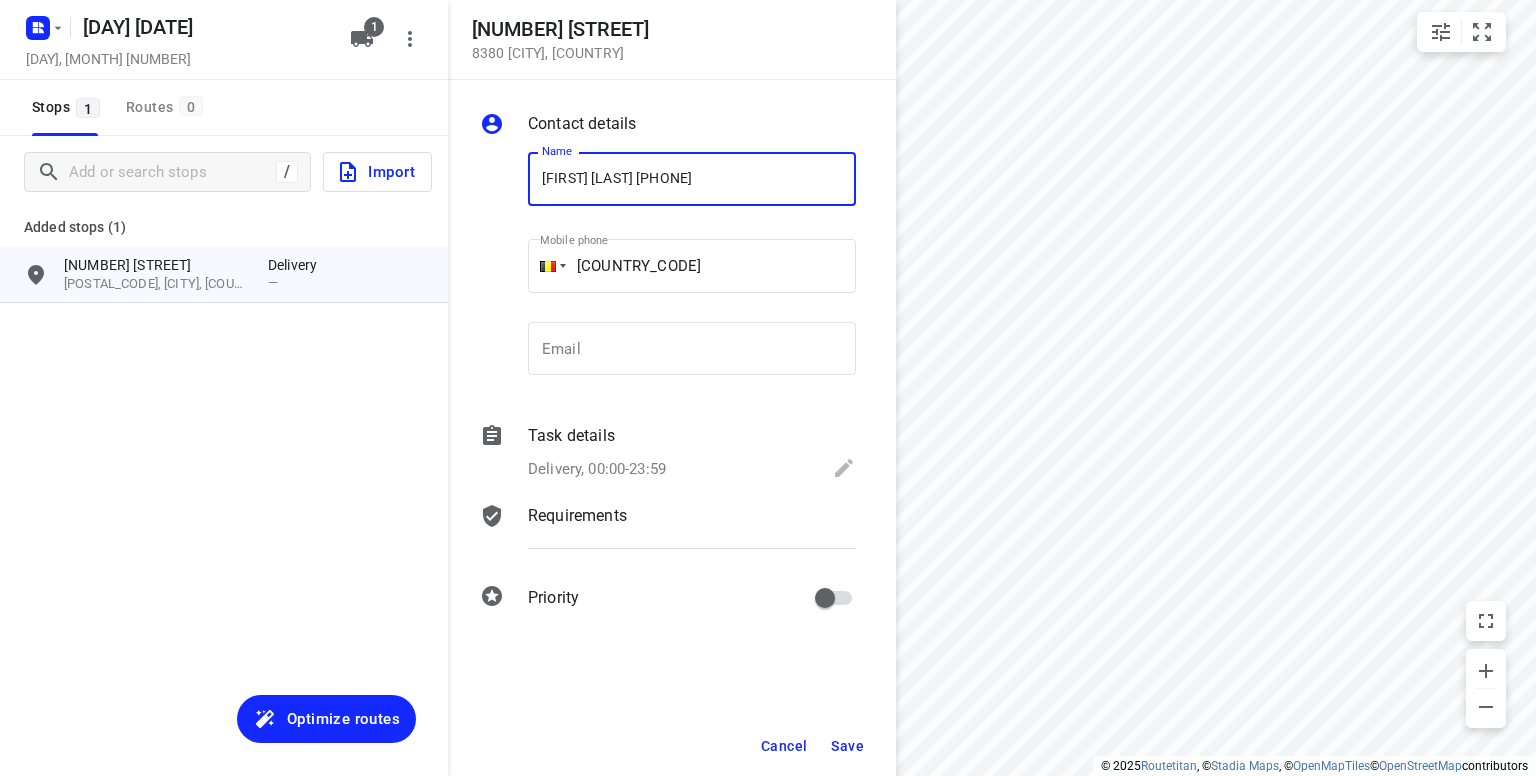 type on "[FIRST] [LAST] [PHONE]" 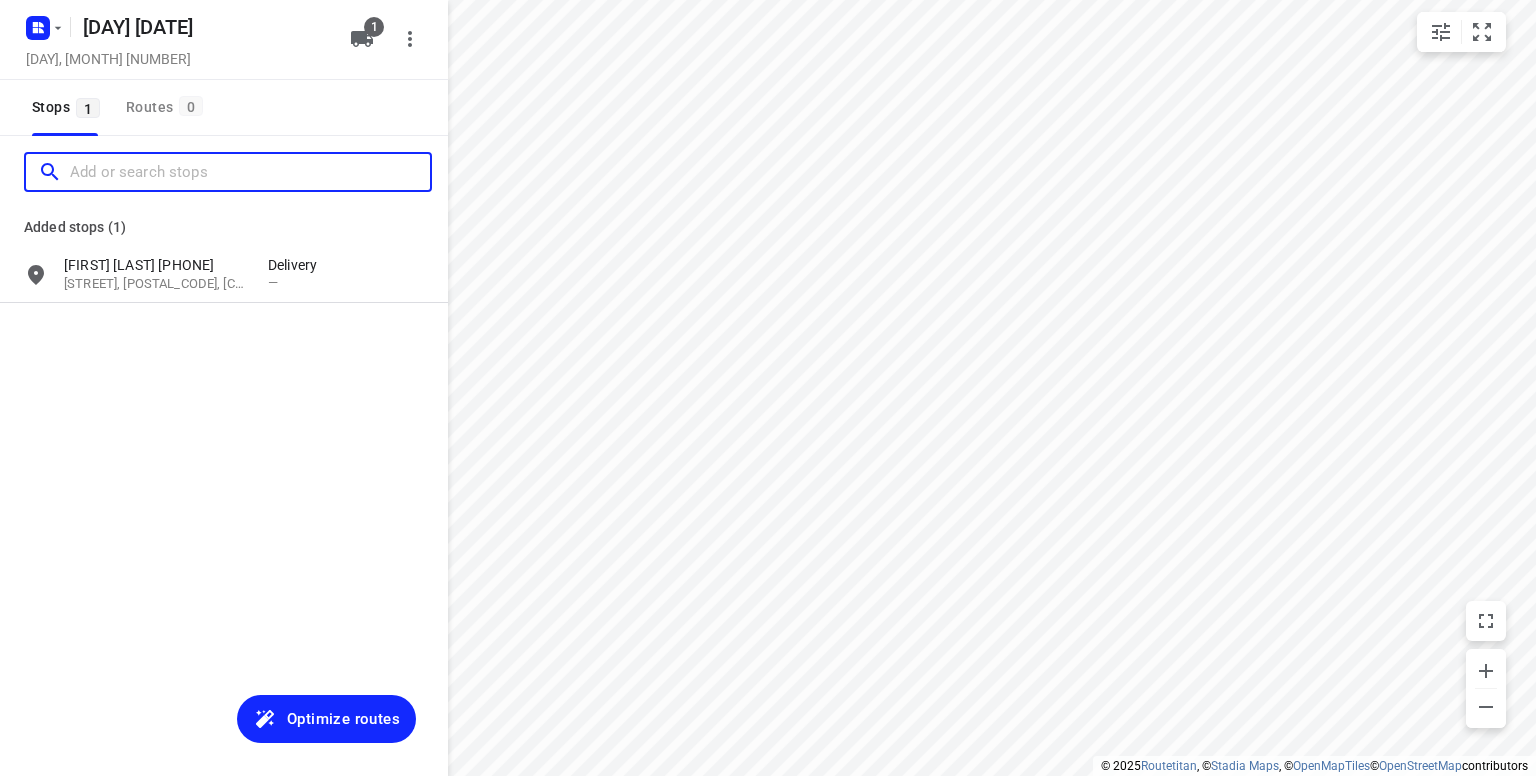 click at bounding box center (250, 172) 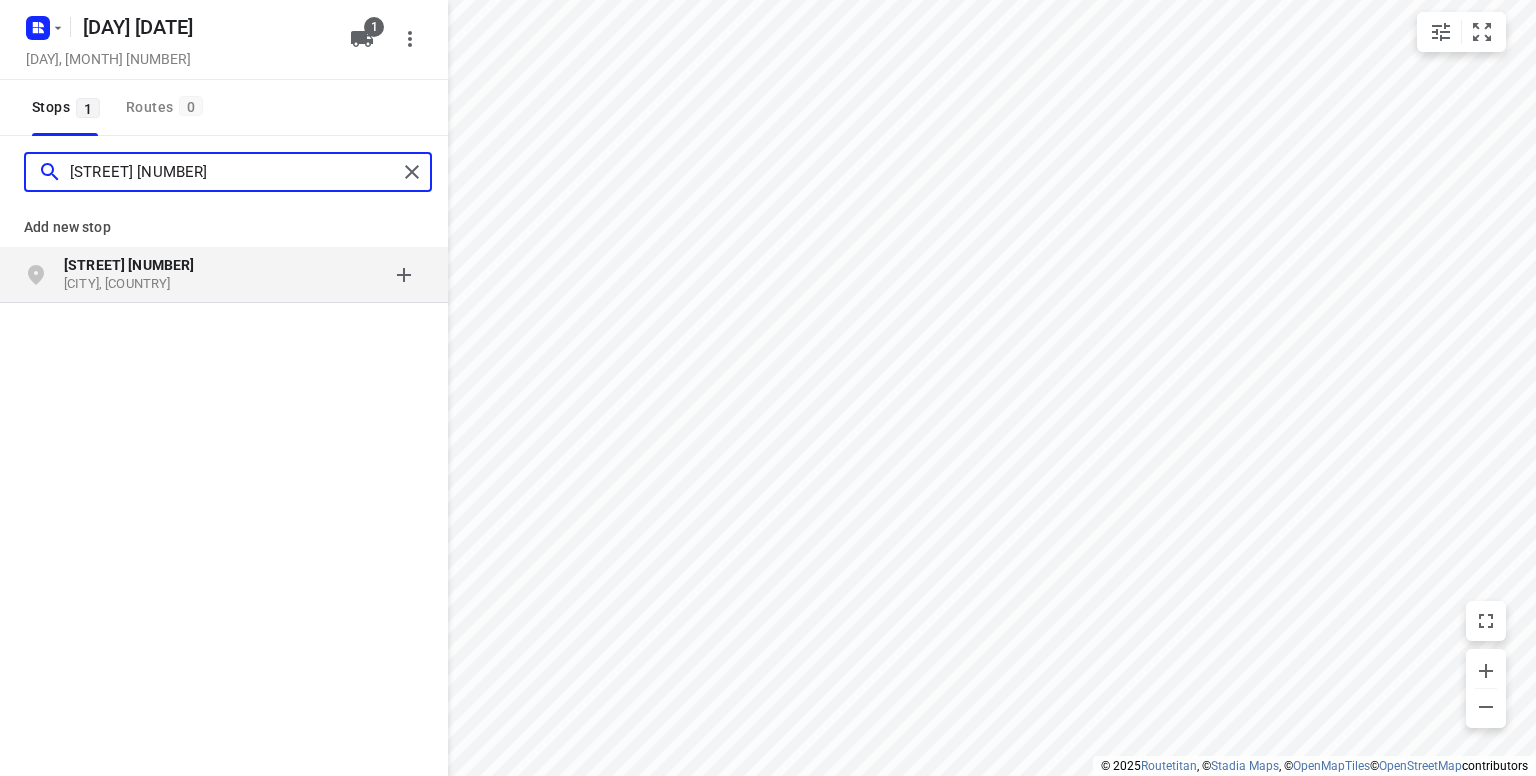 type on "[STREET] [NUMBER]" 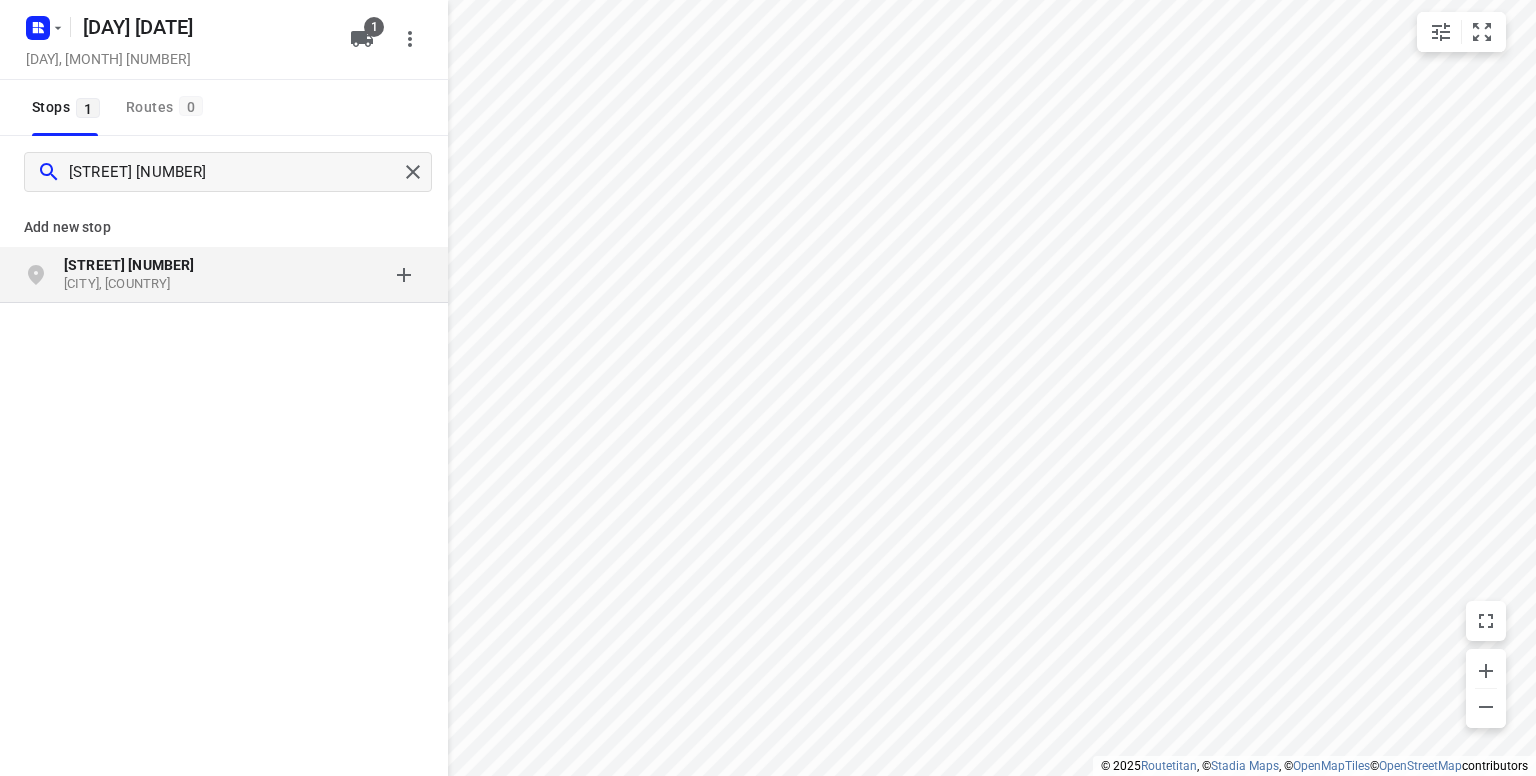 click on "[STREET] [NUMBER]" at bounding box center (156, 265) 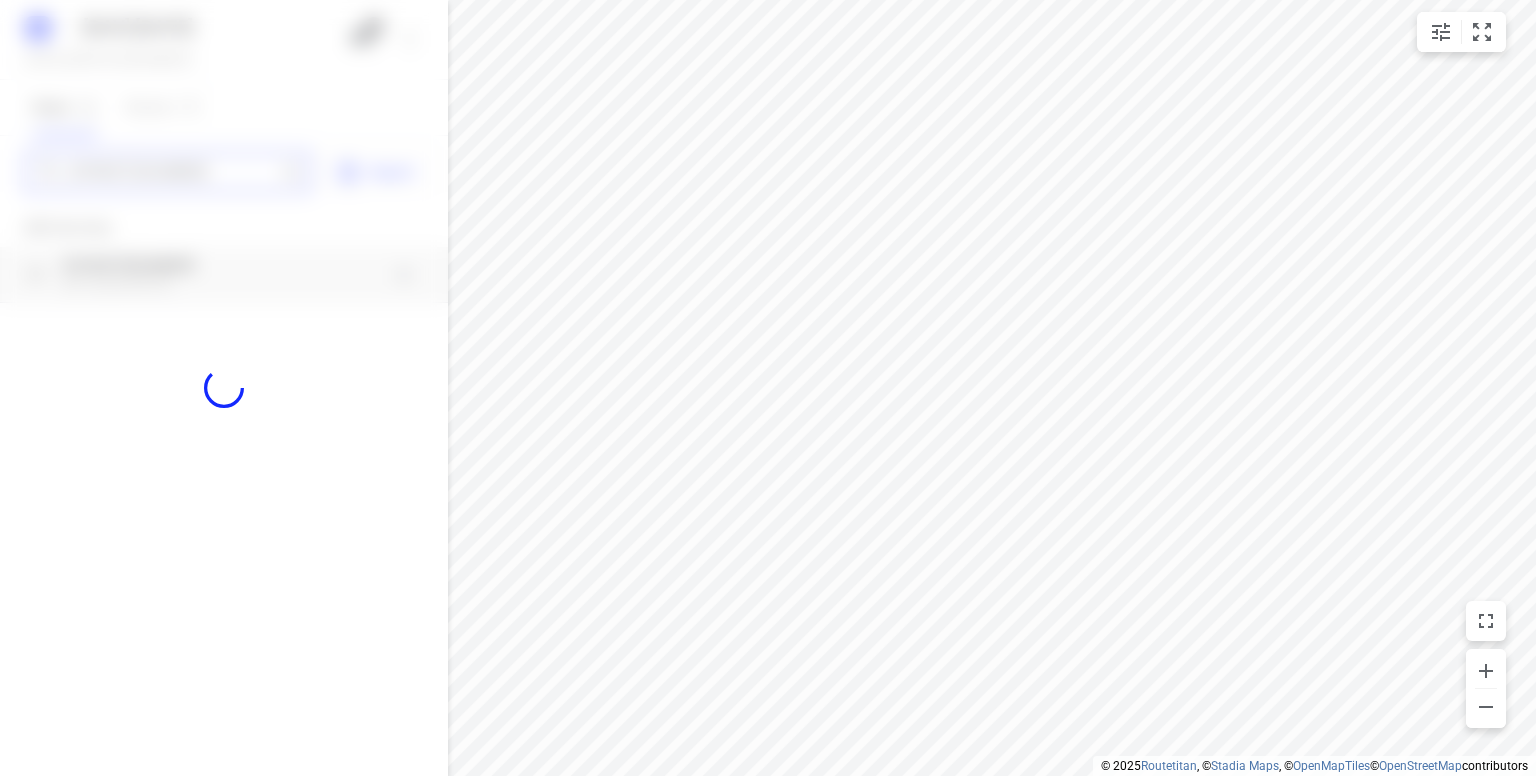 type 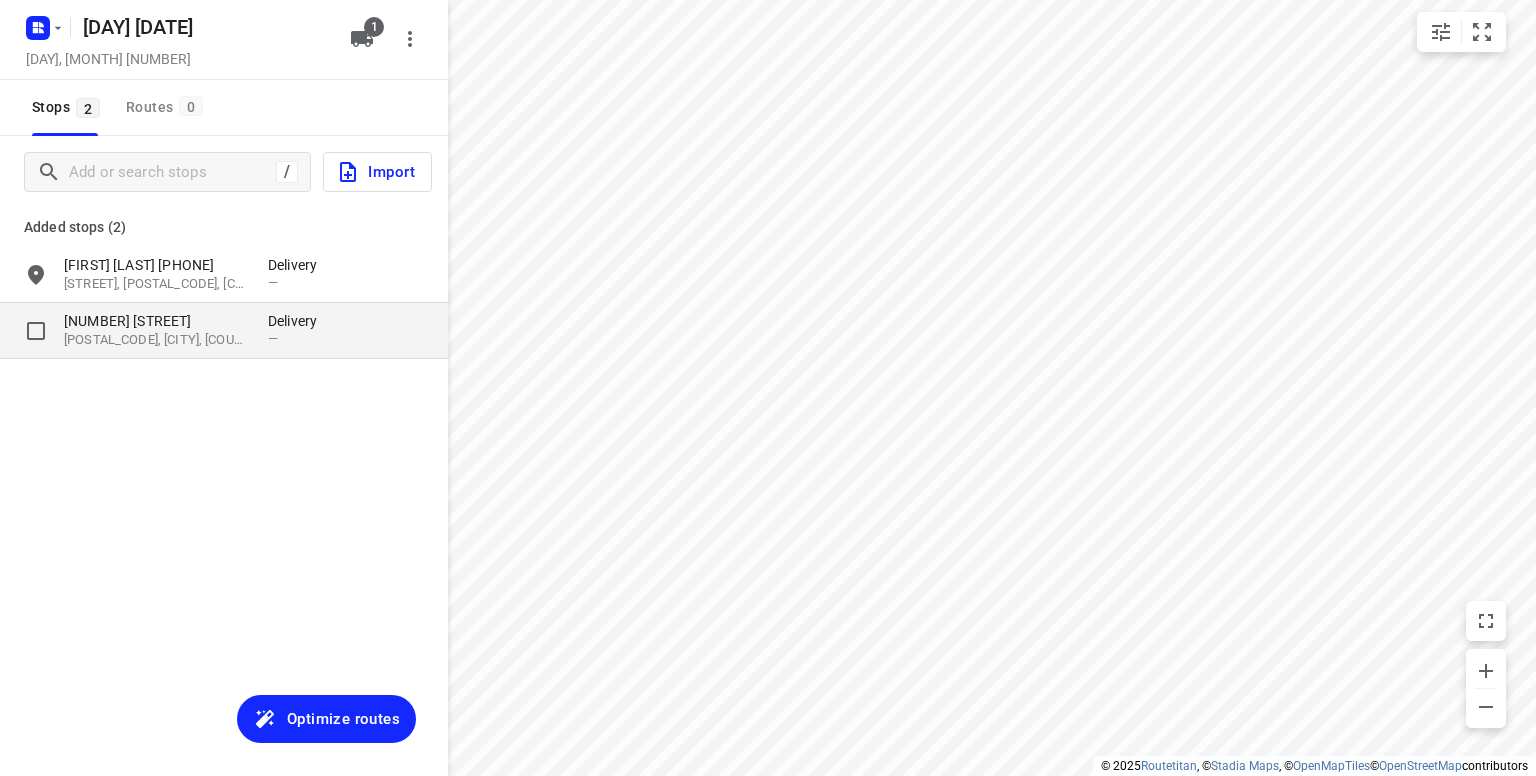 click on "[POSTAL_CODE], [CITY], [COUNTRY]" at bounding box center [156, 340] 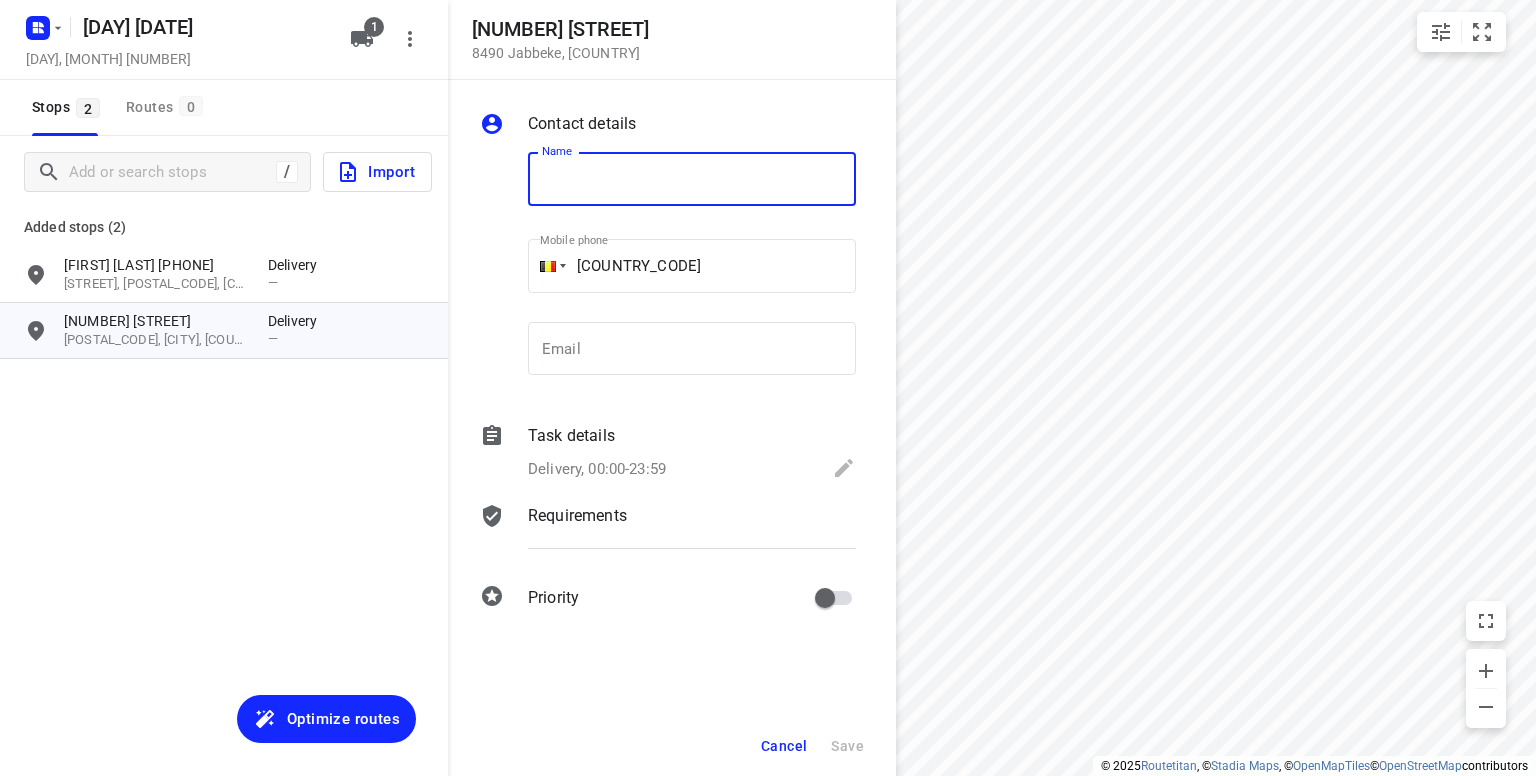 click at bounding box center (692, 179) 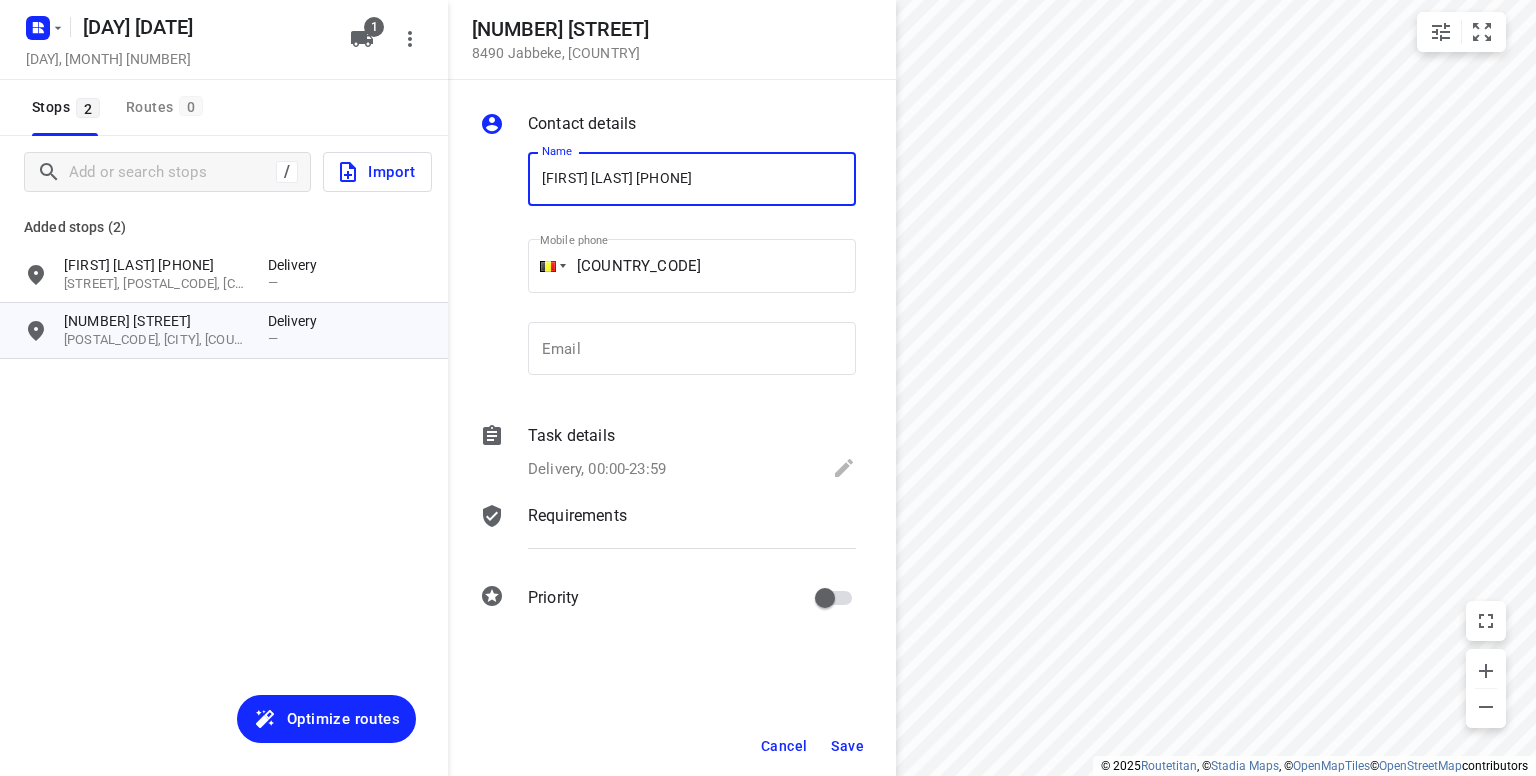 type on "[FIRST] [LAST] [PHONE]" 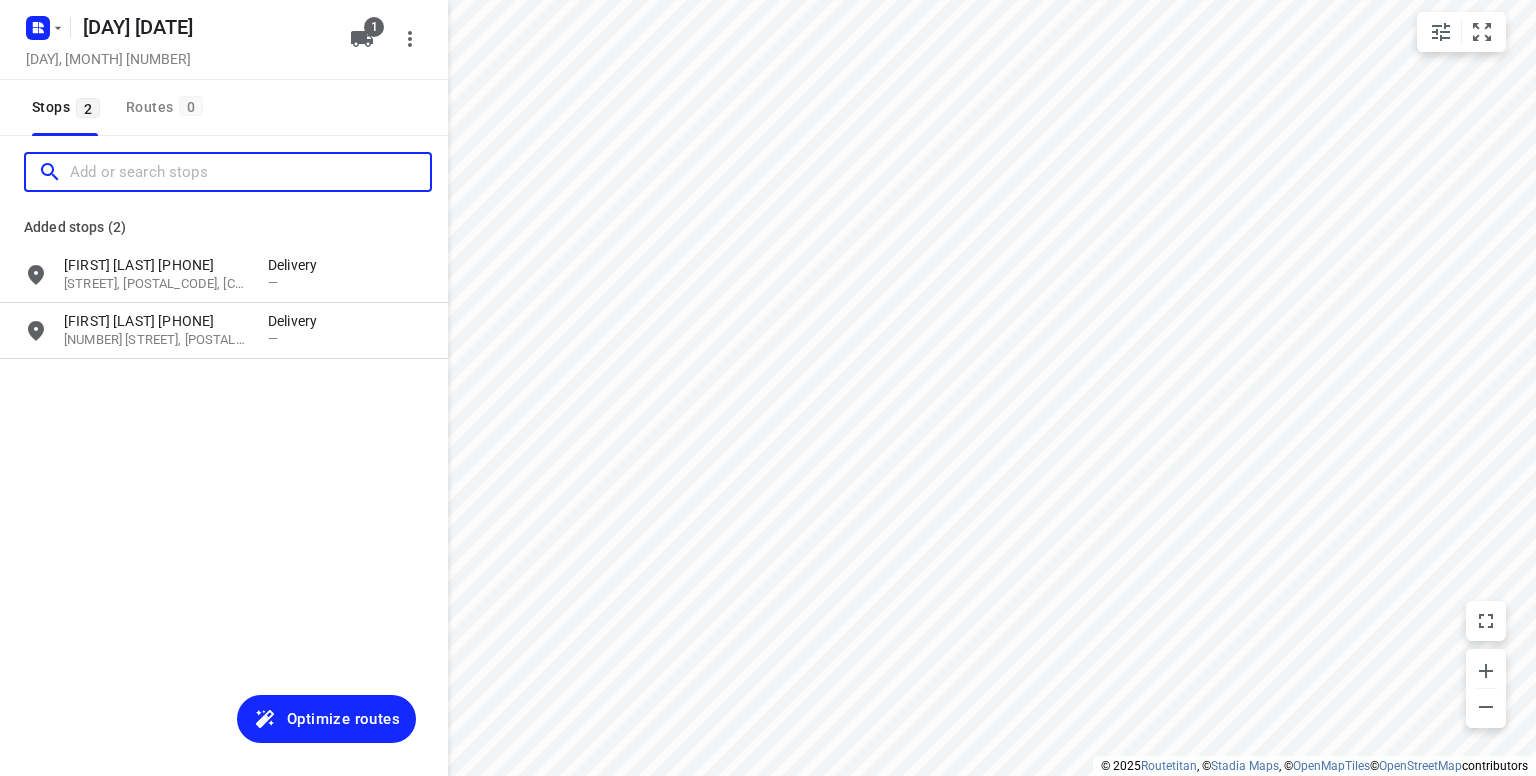 click at bounding box center [250, 172] 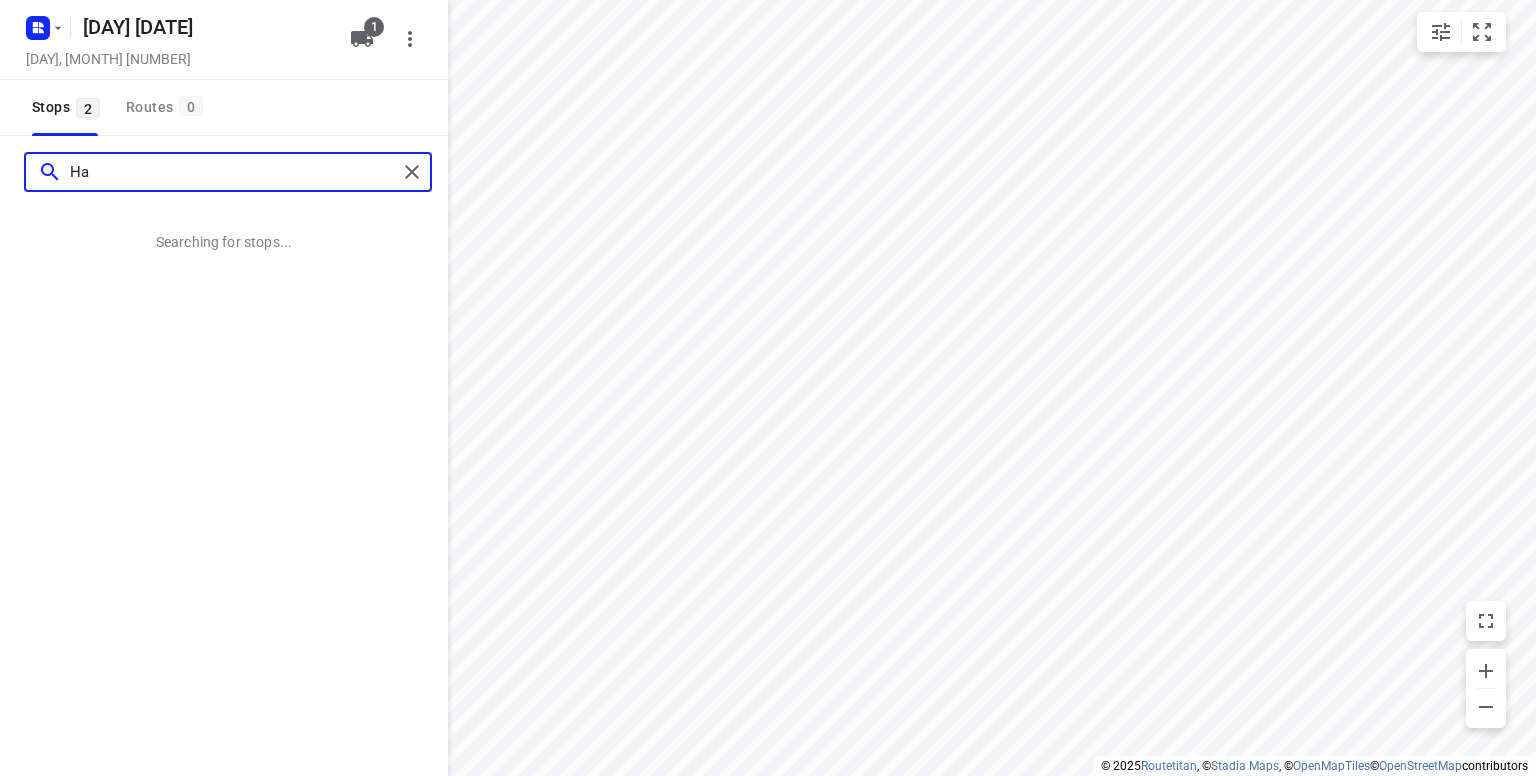 type on "[FIRST]" 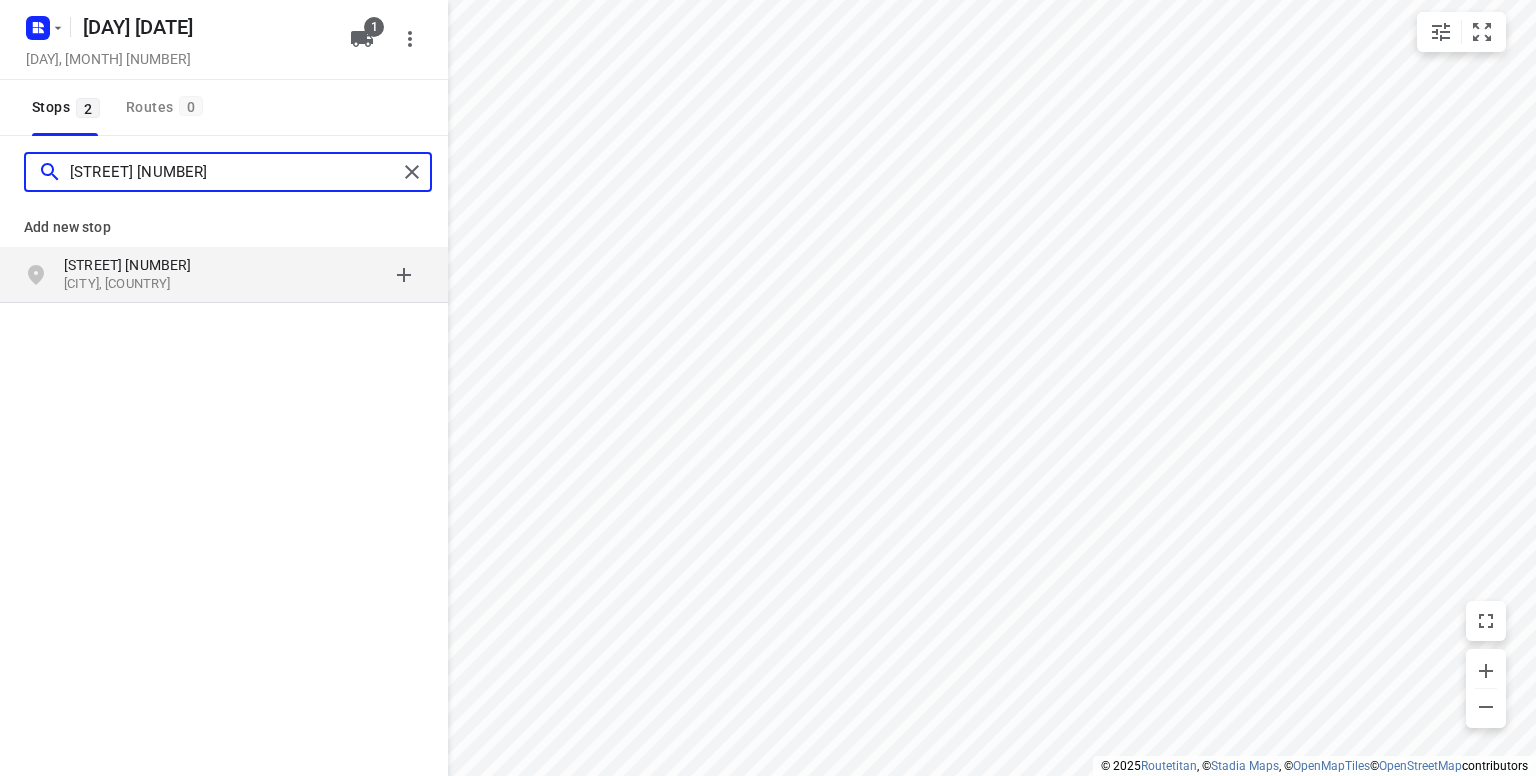 type on "[STREET] [NUMBER]" 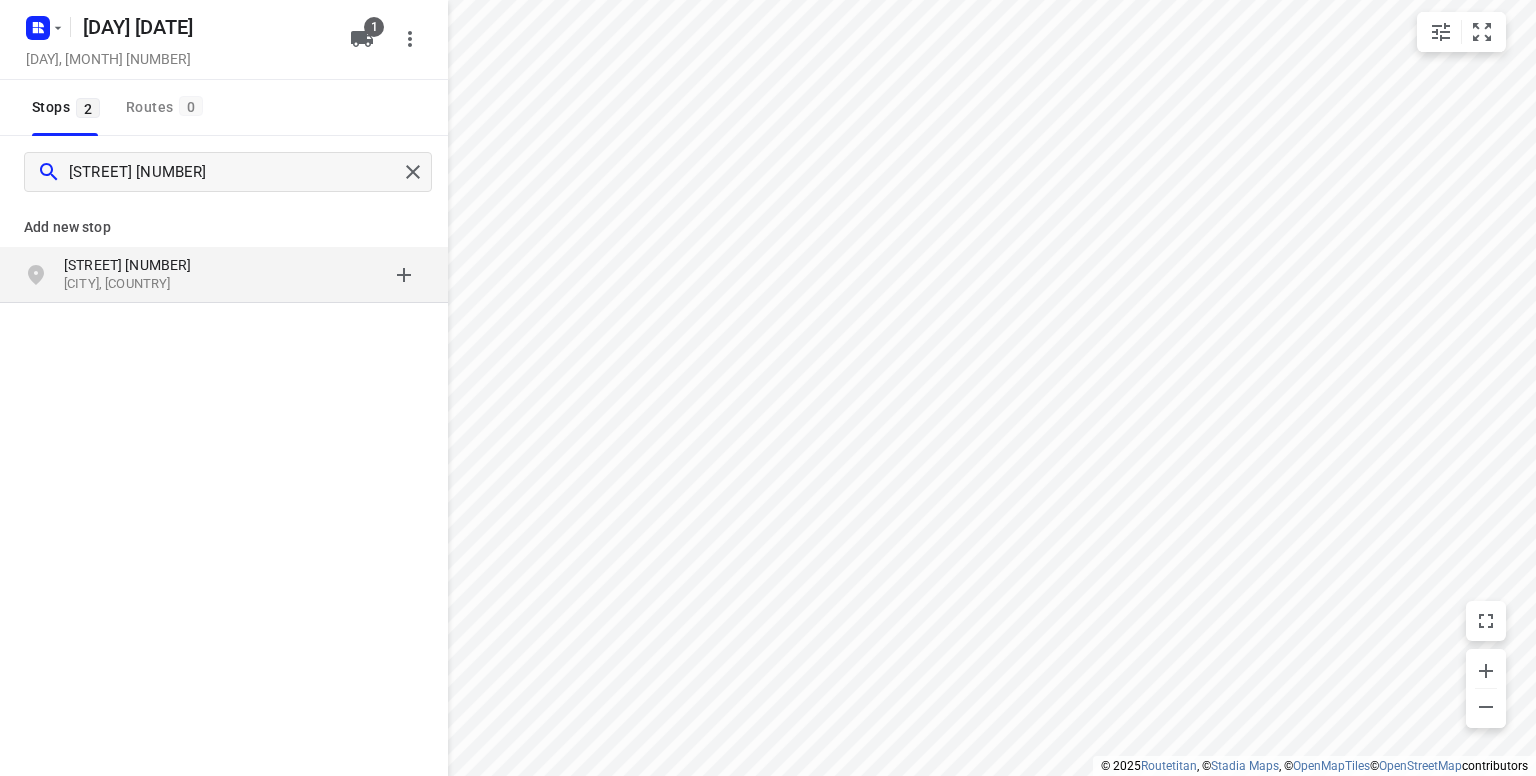 click on "[STREET] [NUMBER]" at bounding box center [156, 265] 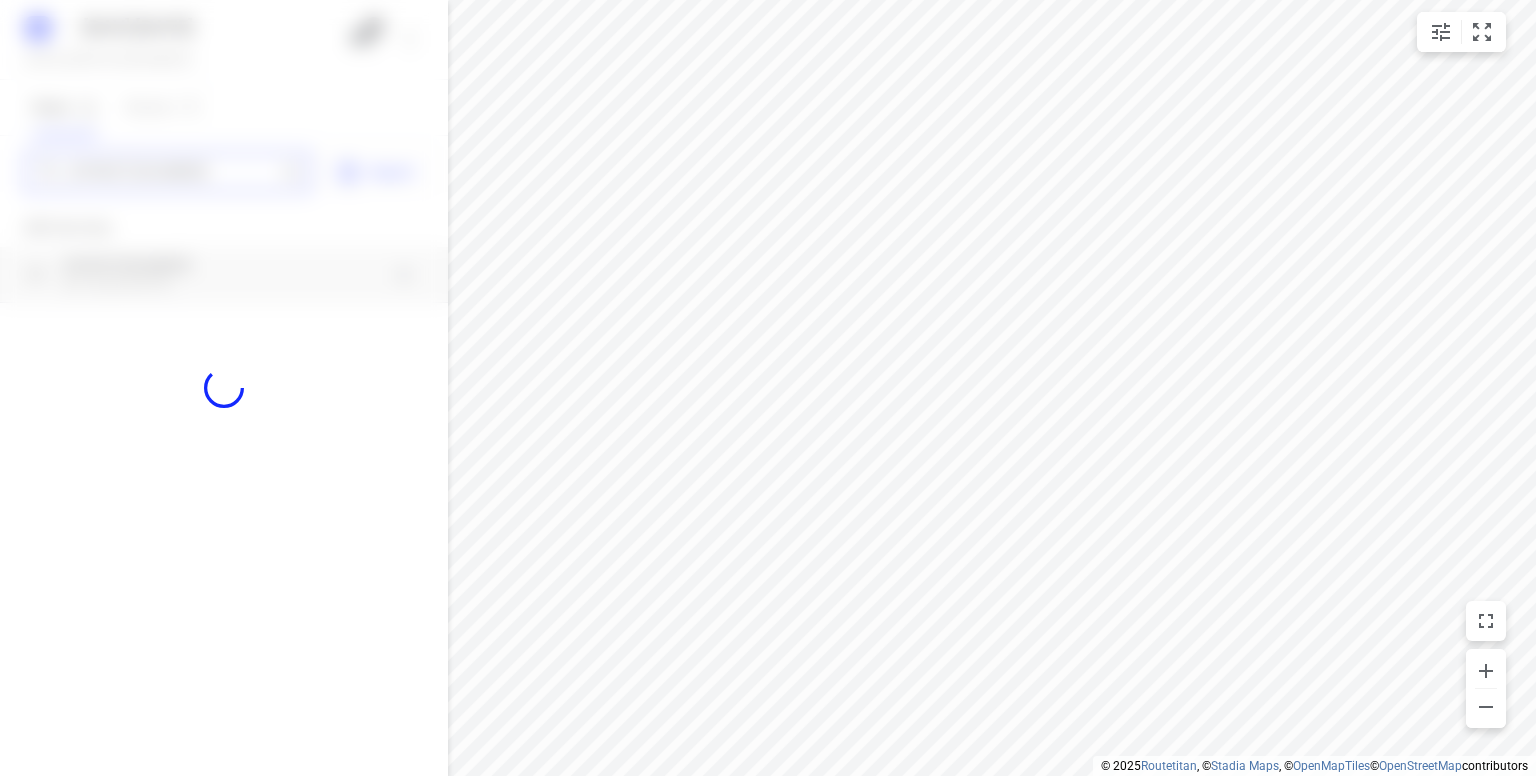 type 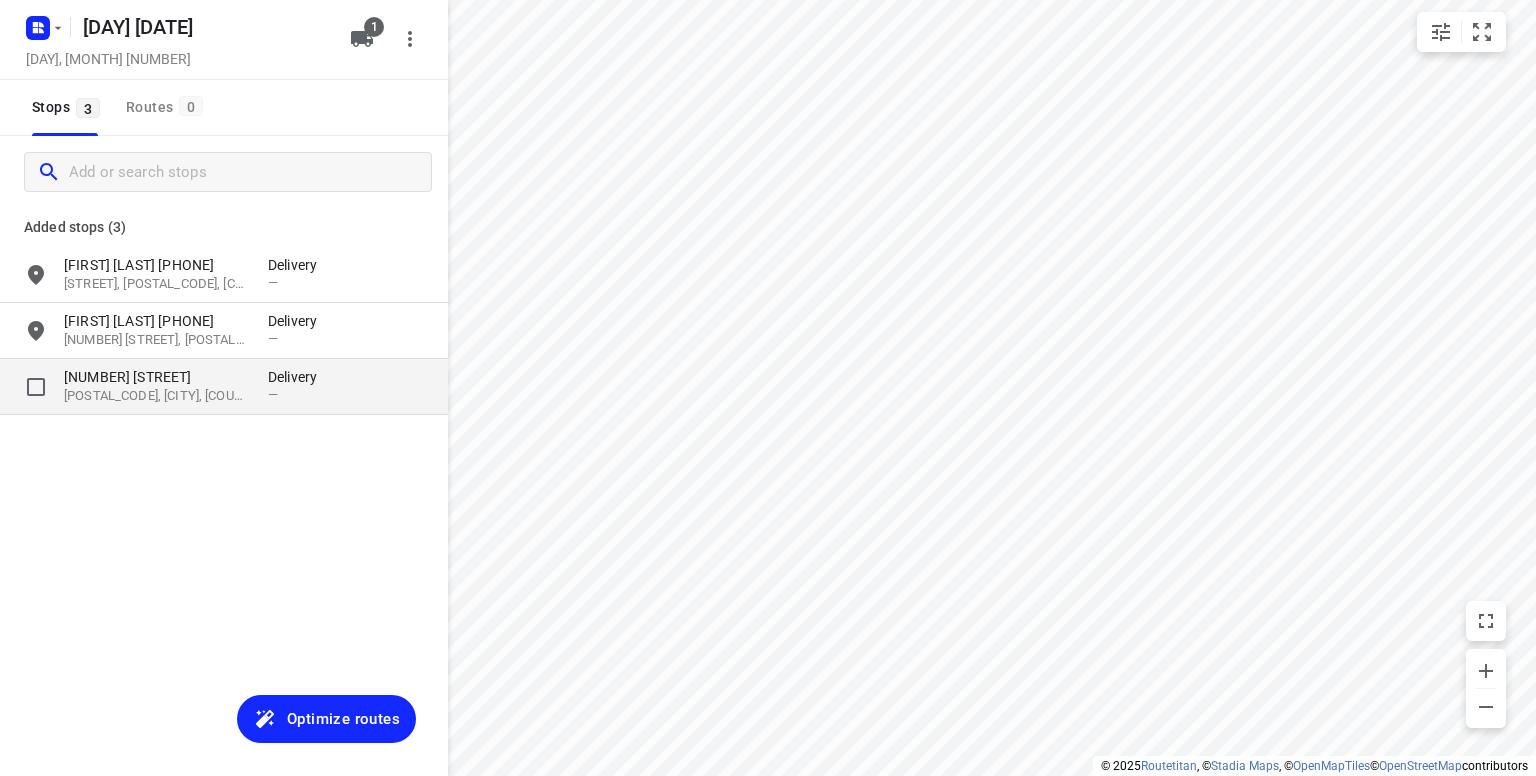 click on "[POSTAL_CODE], [CITY], [COUNTRY]" at bounding box center [156, 396] 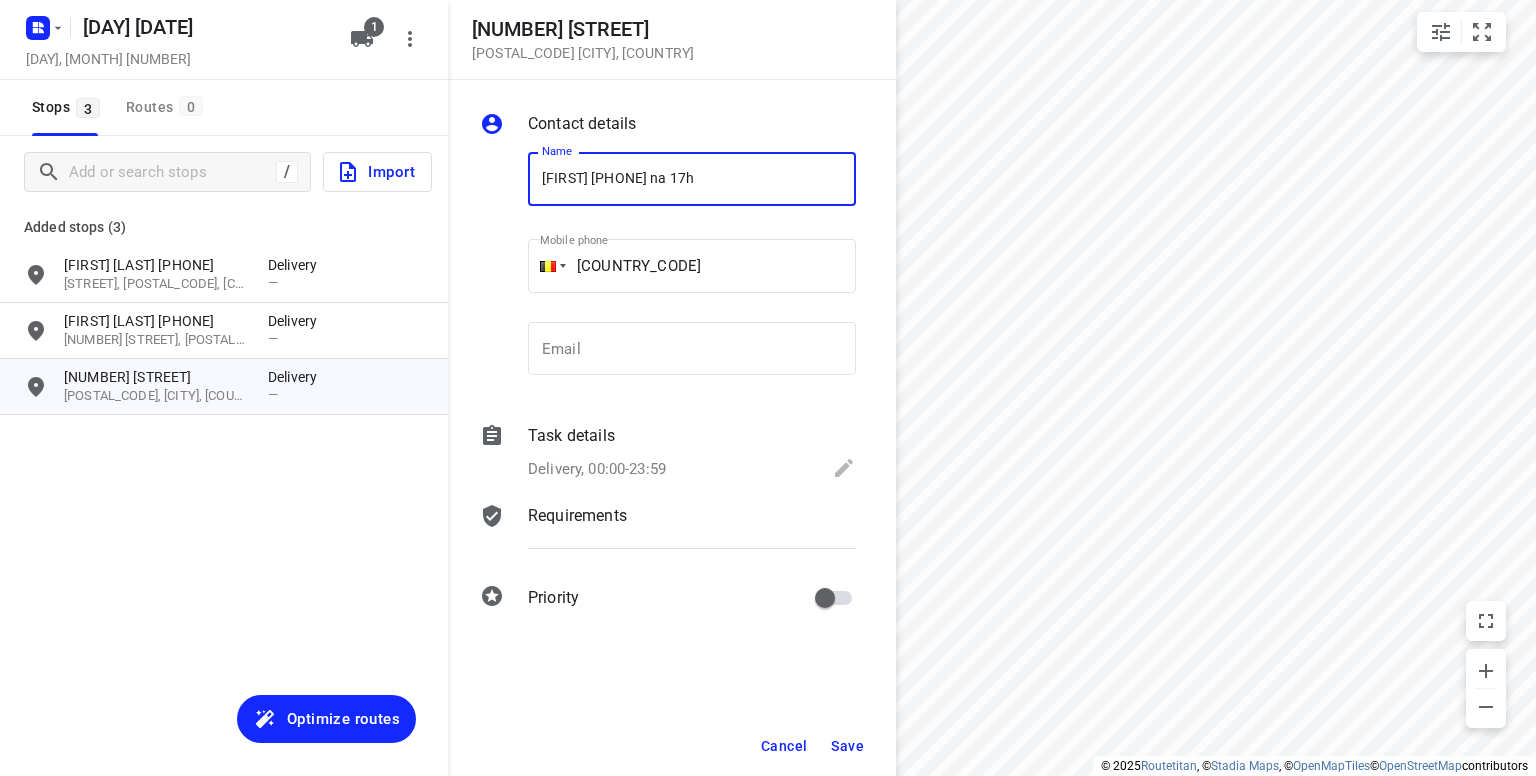 type on "[FIRST] [PHONE] na 17h" 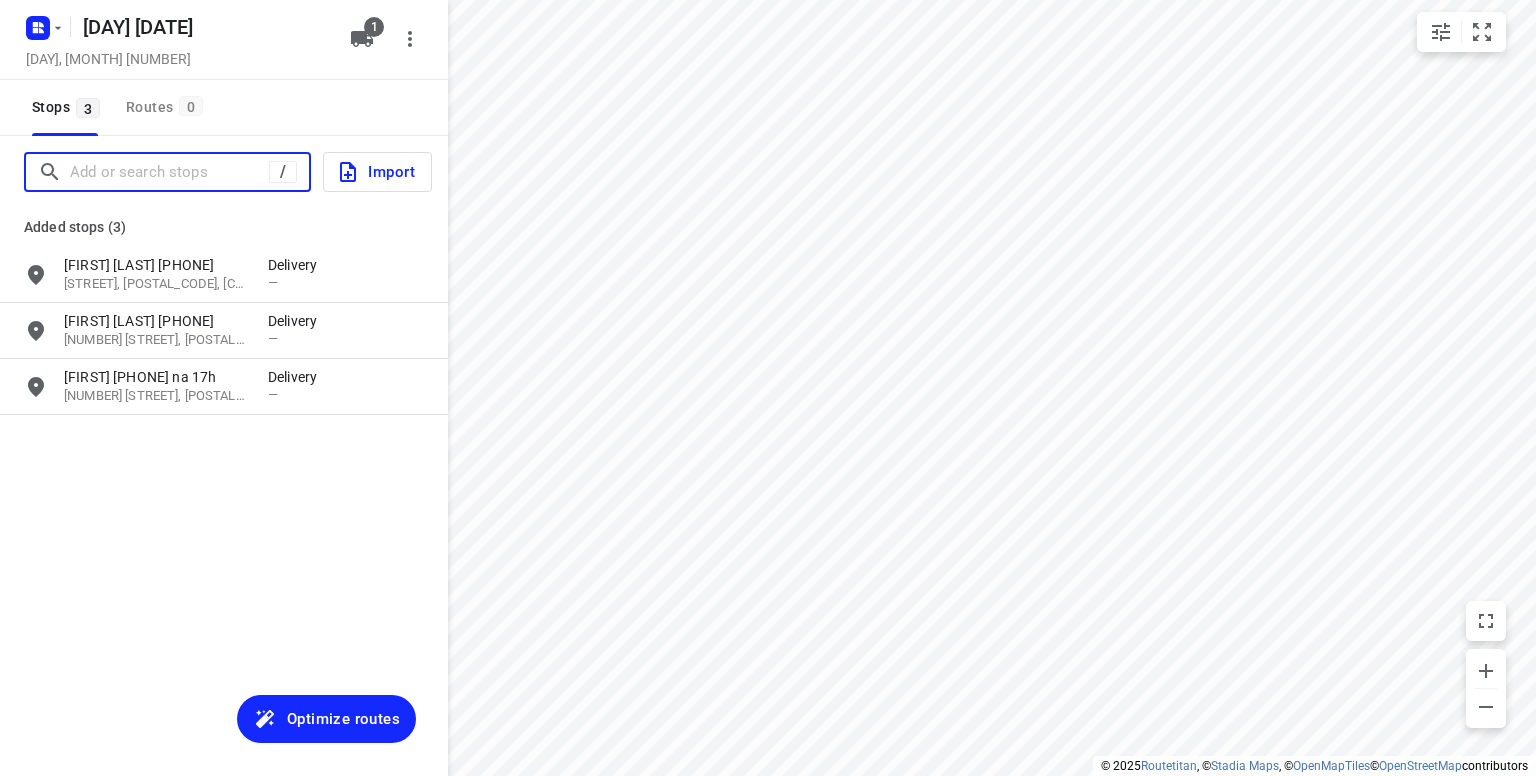 click at bounding box center [169, 172] 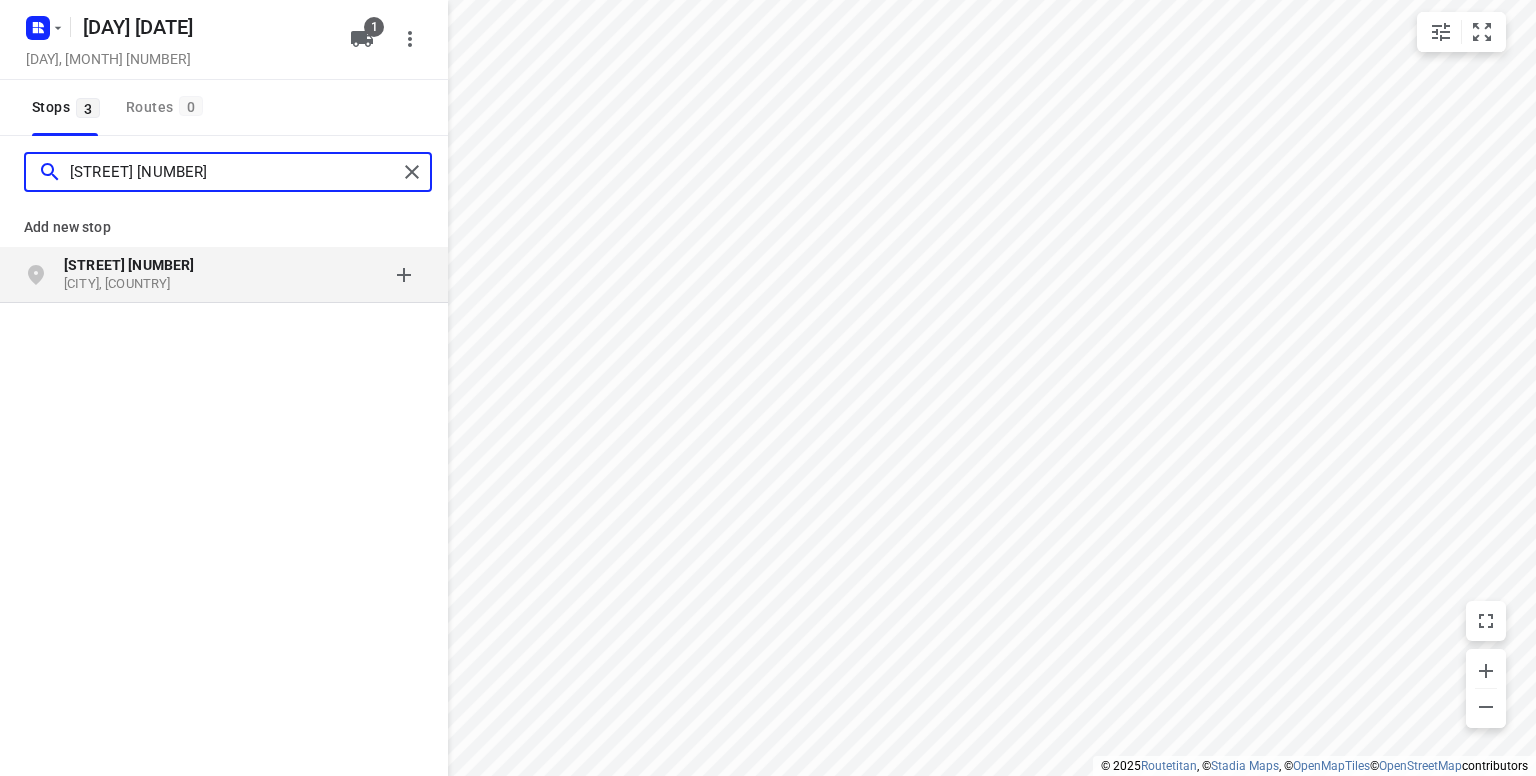 type on "[STREET] [NUMBER]" 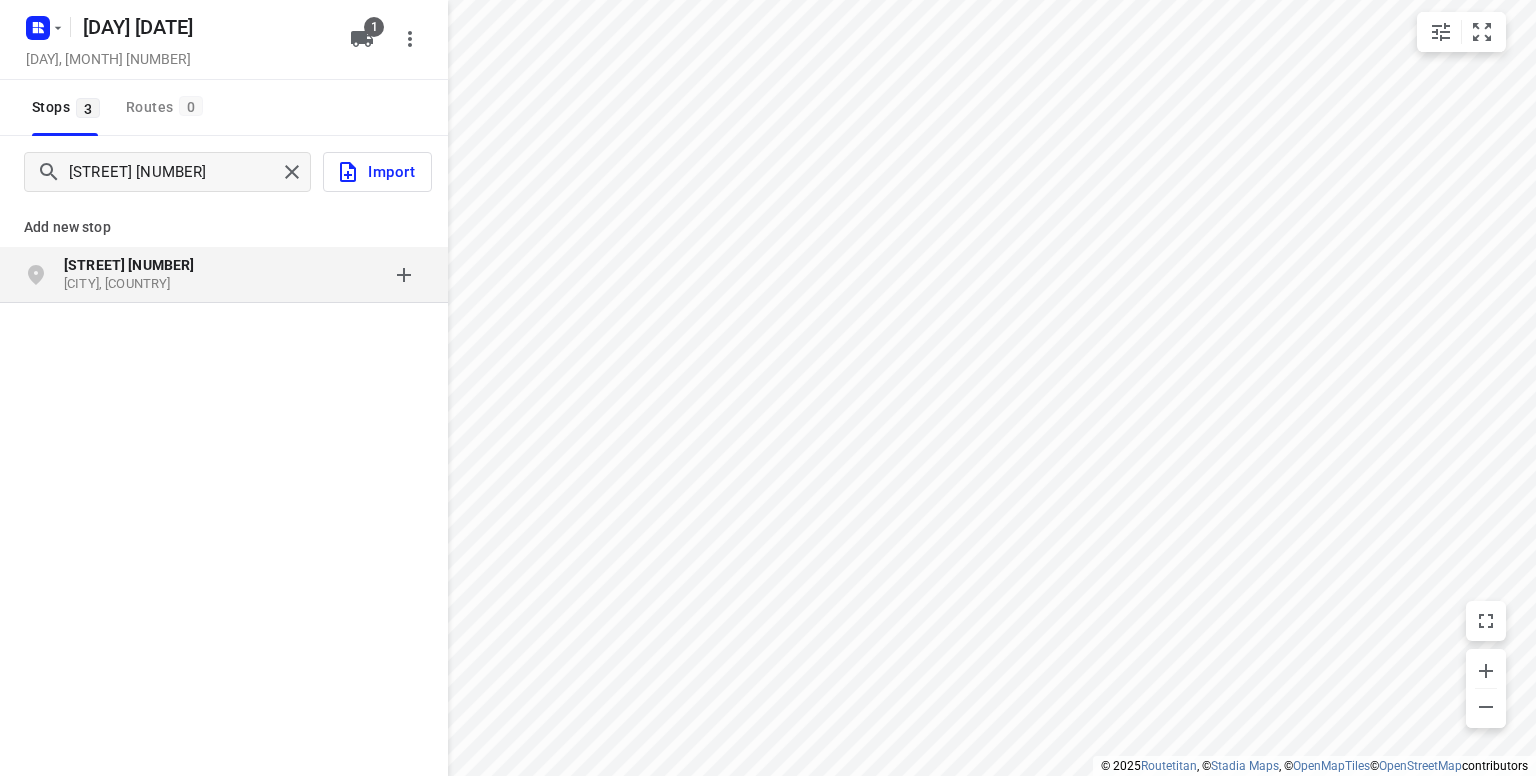 click on "[STREET] [NUMBER]" 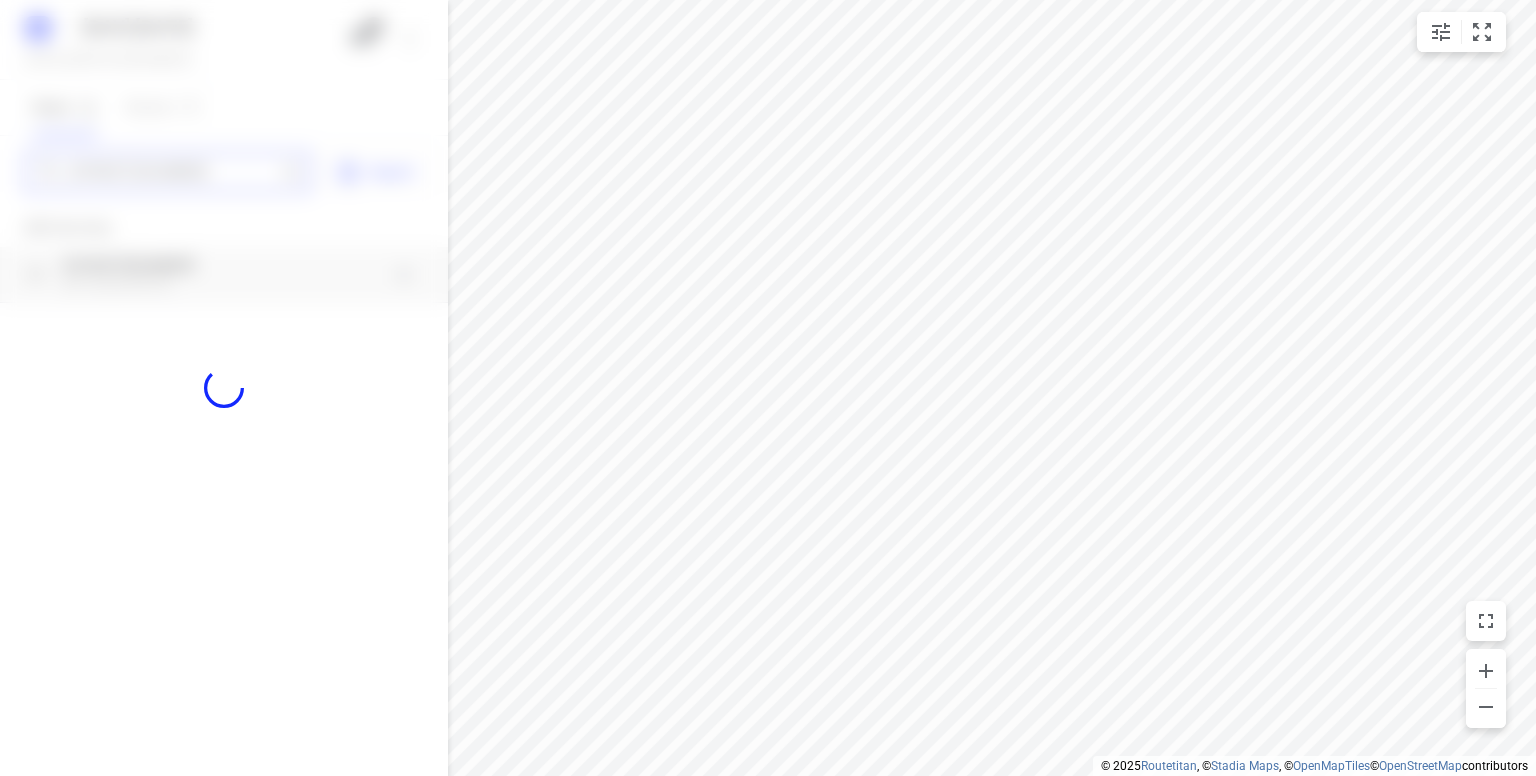 type 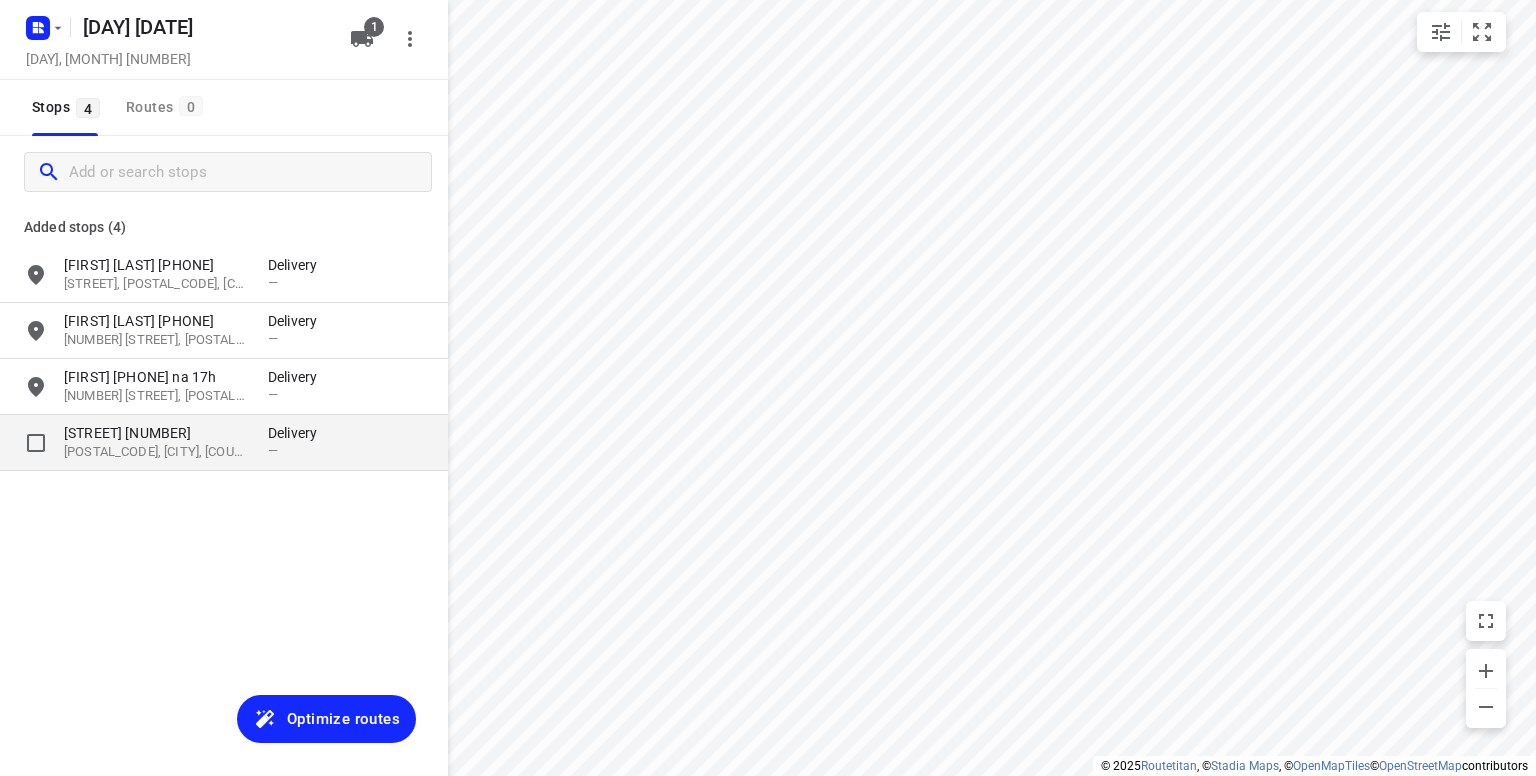 click on "[STREET] [NUMBER]" at bounding box center [156, 433] 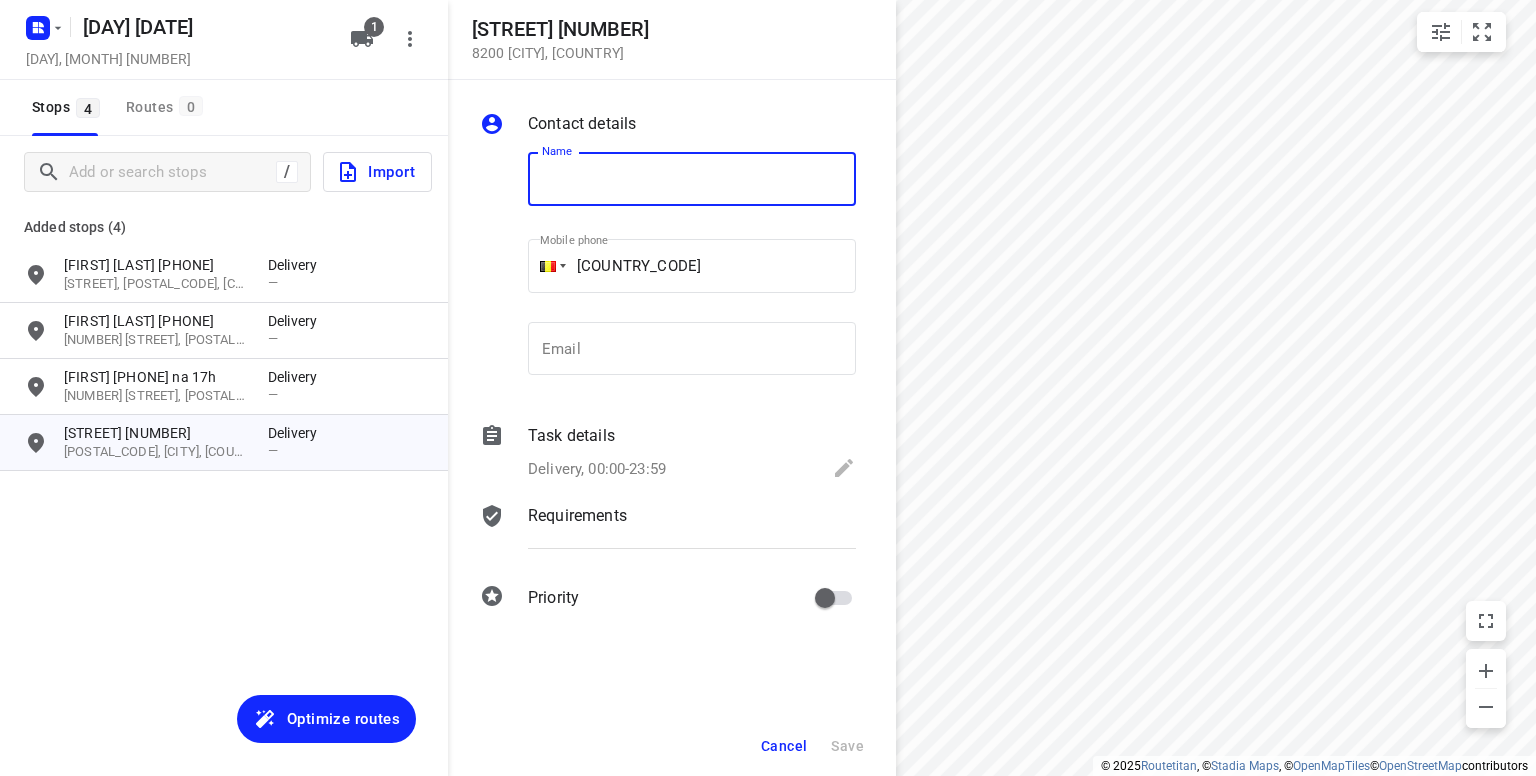 click at bounding box center [692, 179] 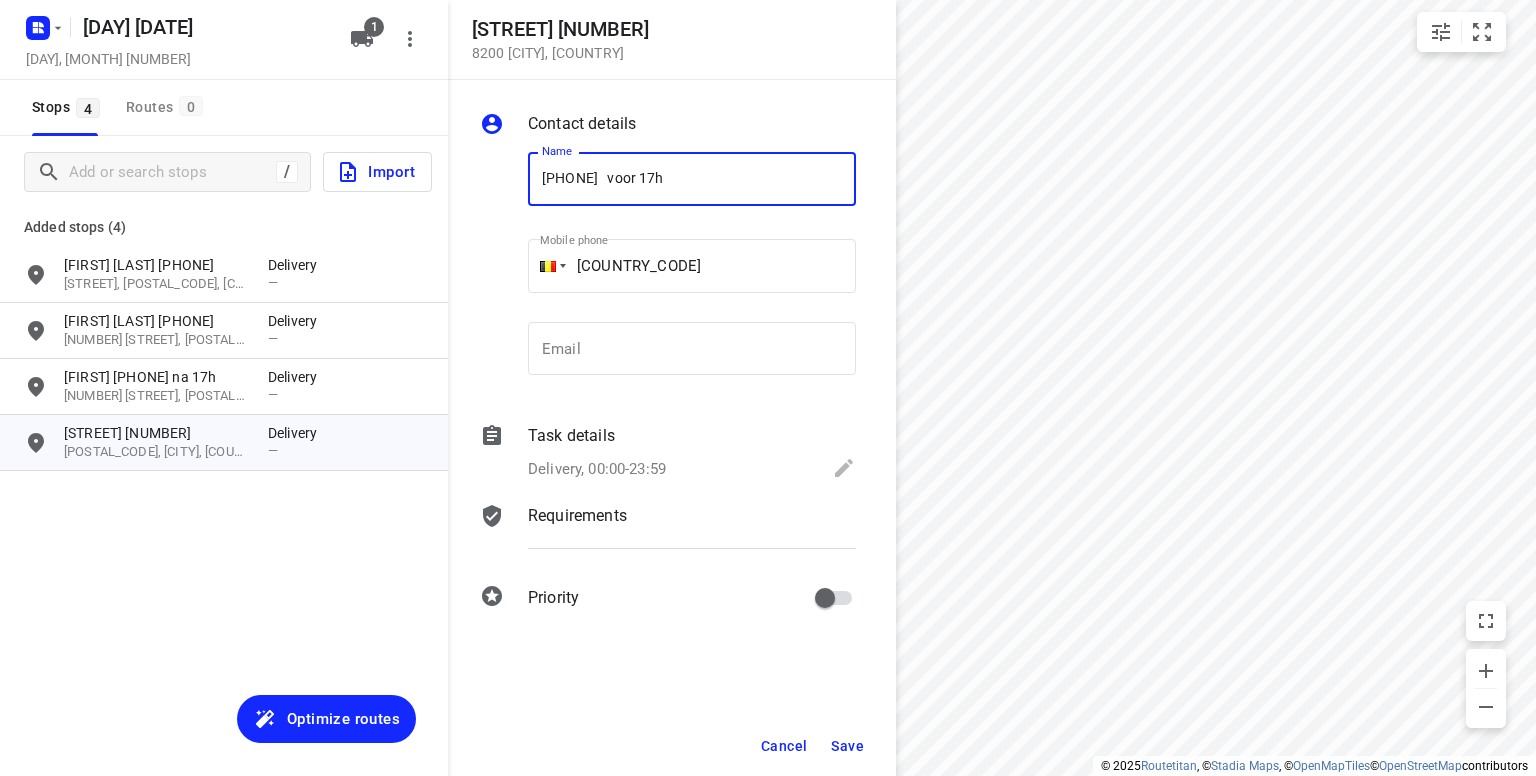 type on "[PHONE]   voor 17h" 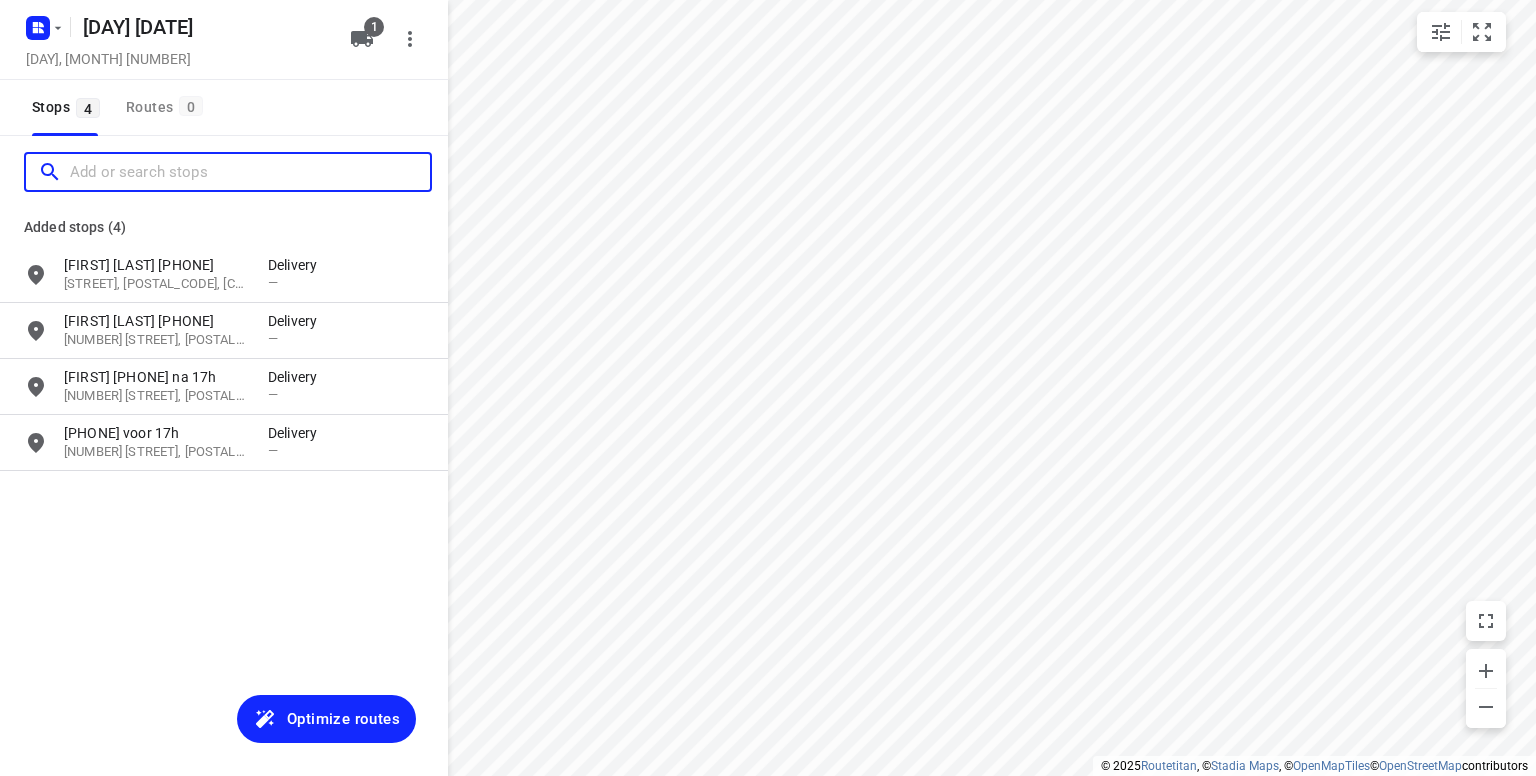 click at bounding box center [250, 172] 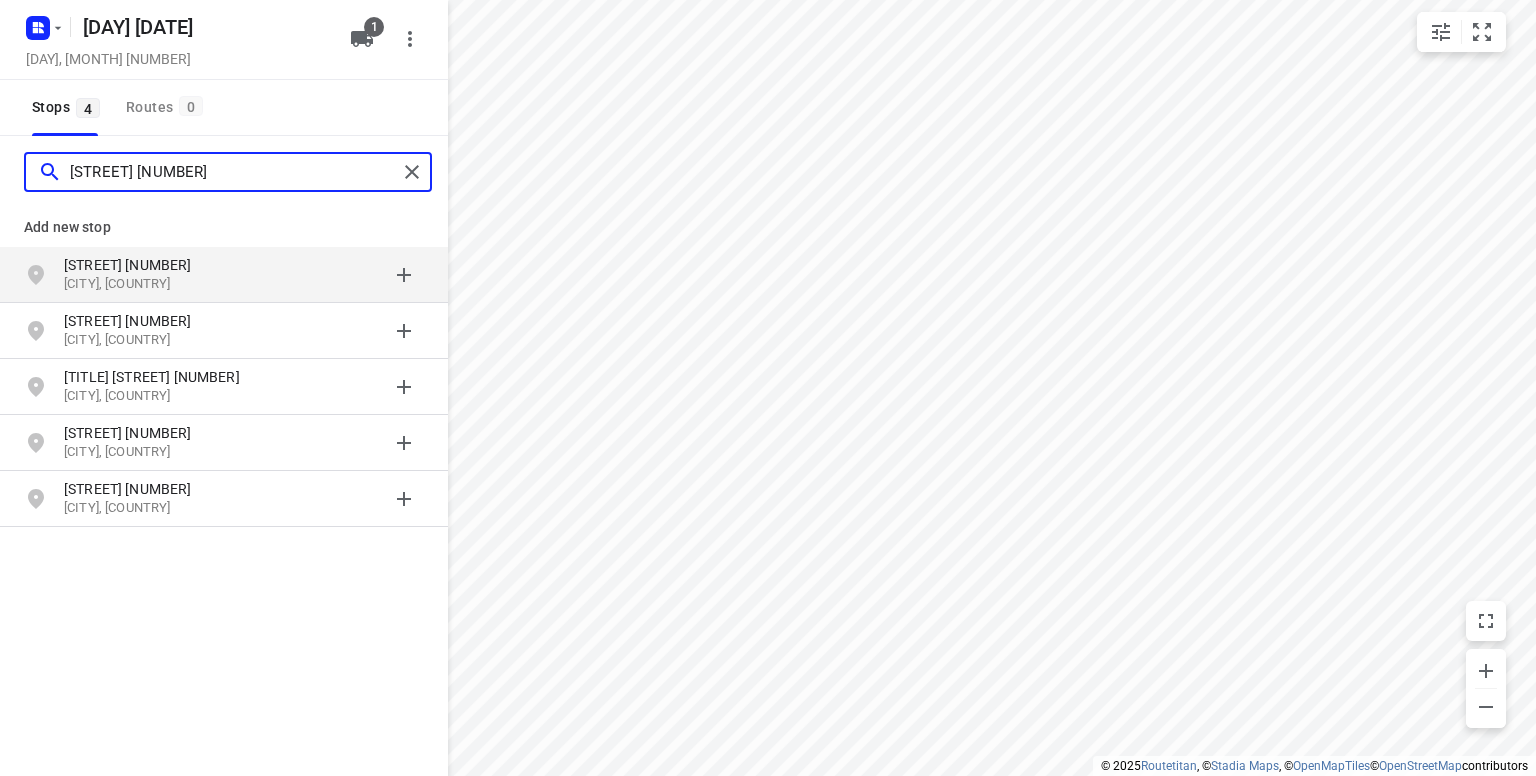 type on "[STREET] [NUMBER]" 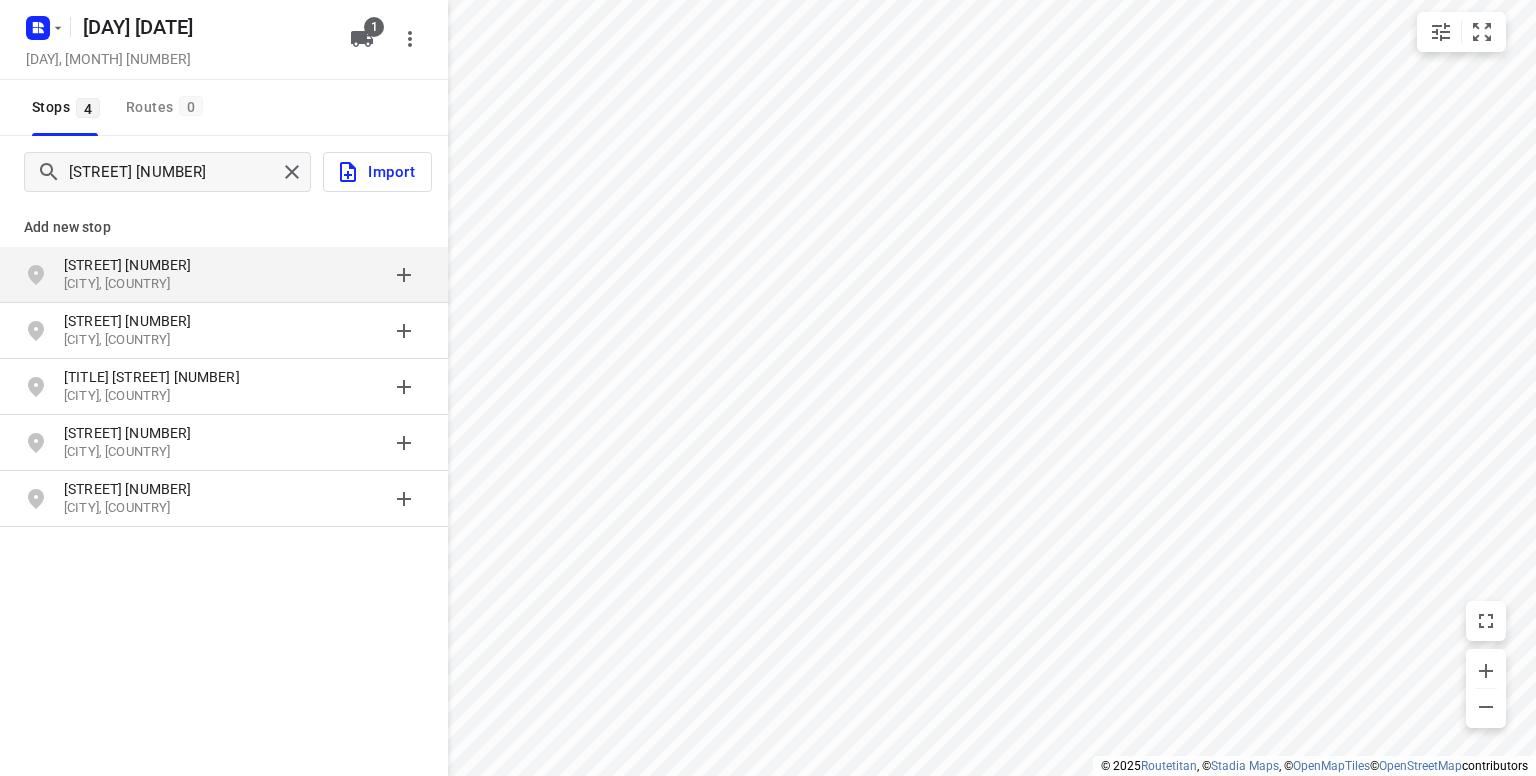 click on "[STREET] [NUMBER]" at bounding box center [156, 265] 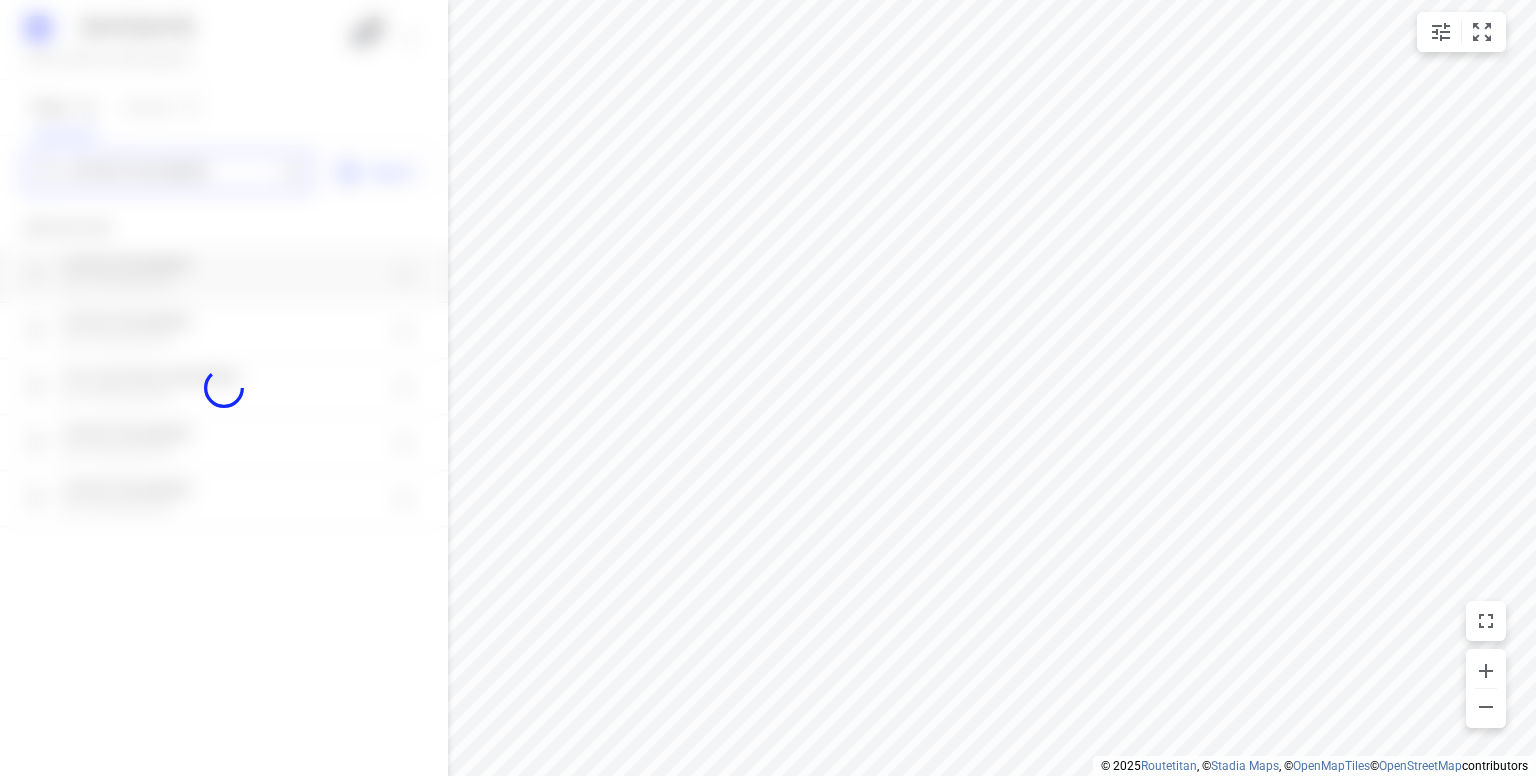 type 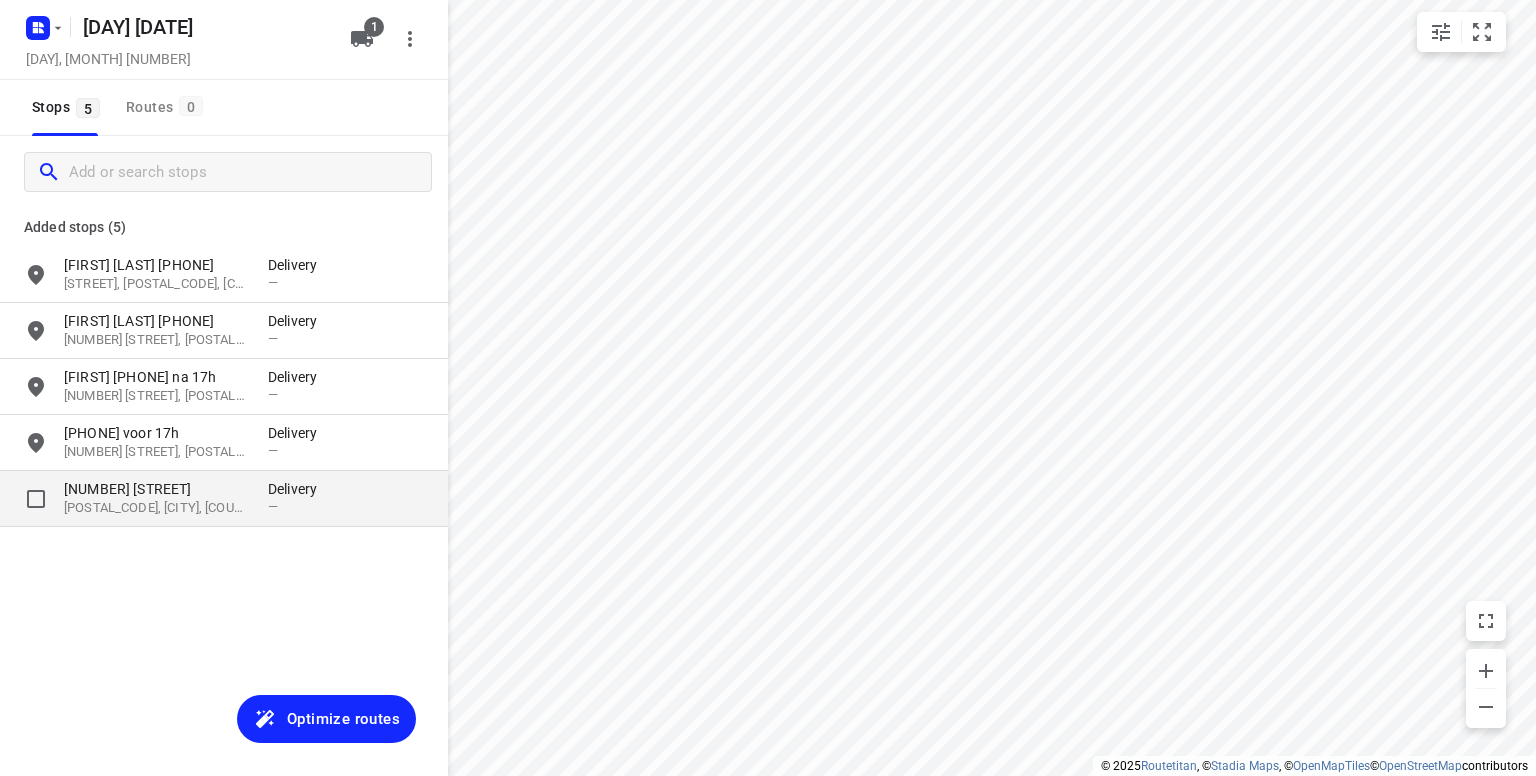 click on "[NUMBER] [STREET]" at bounding box center [156, 489] 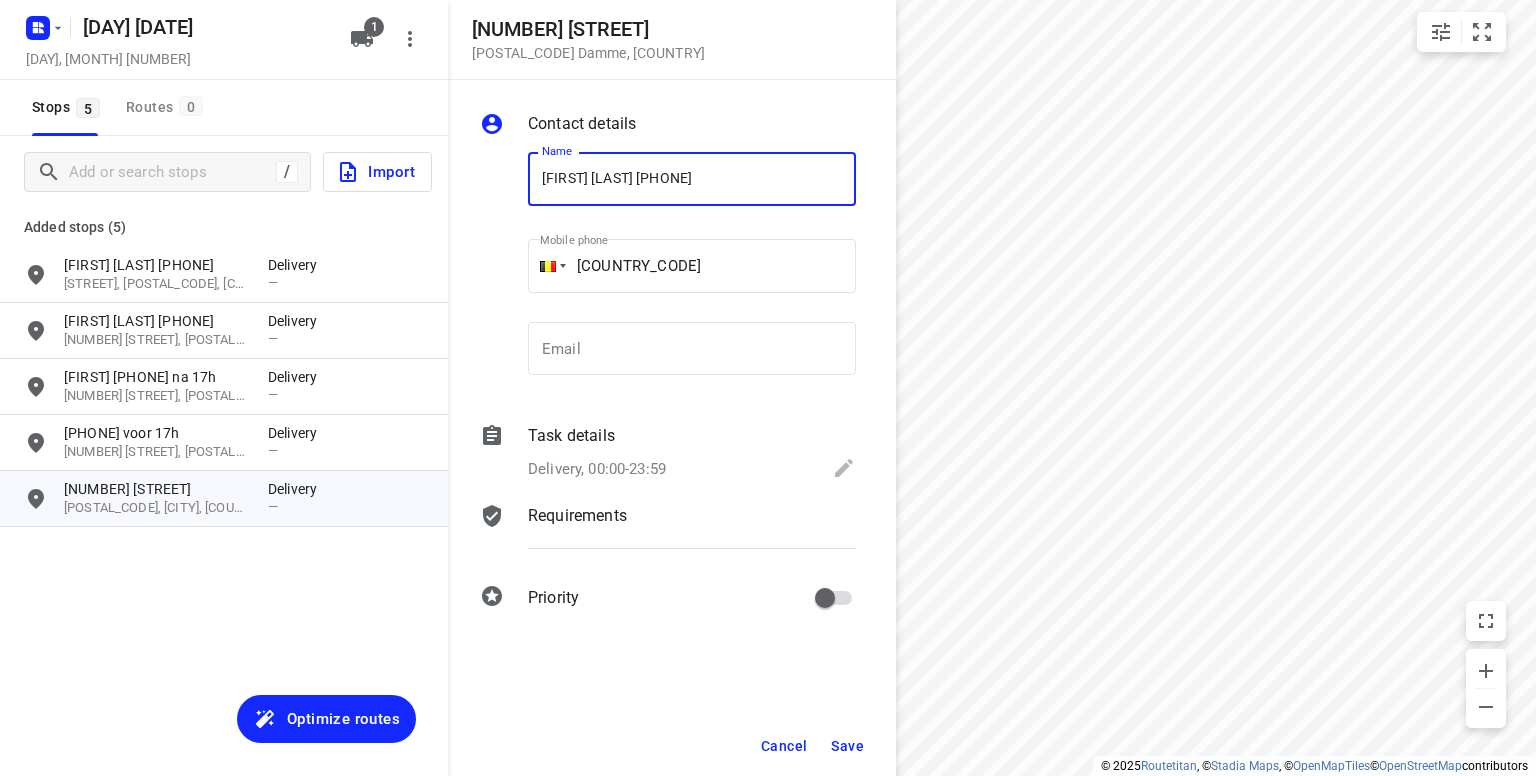 type on "[FIRST] [LAST] [PHONE]" 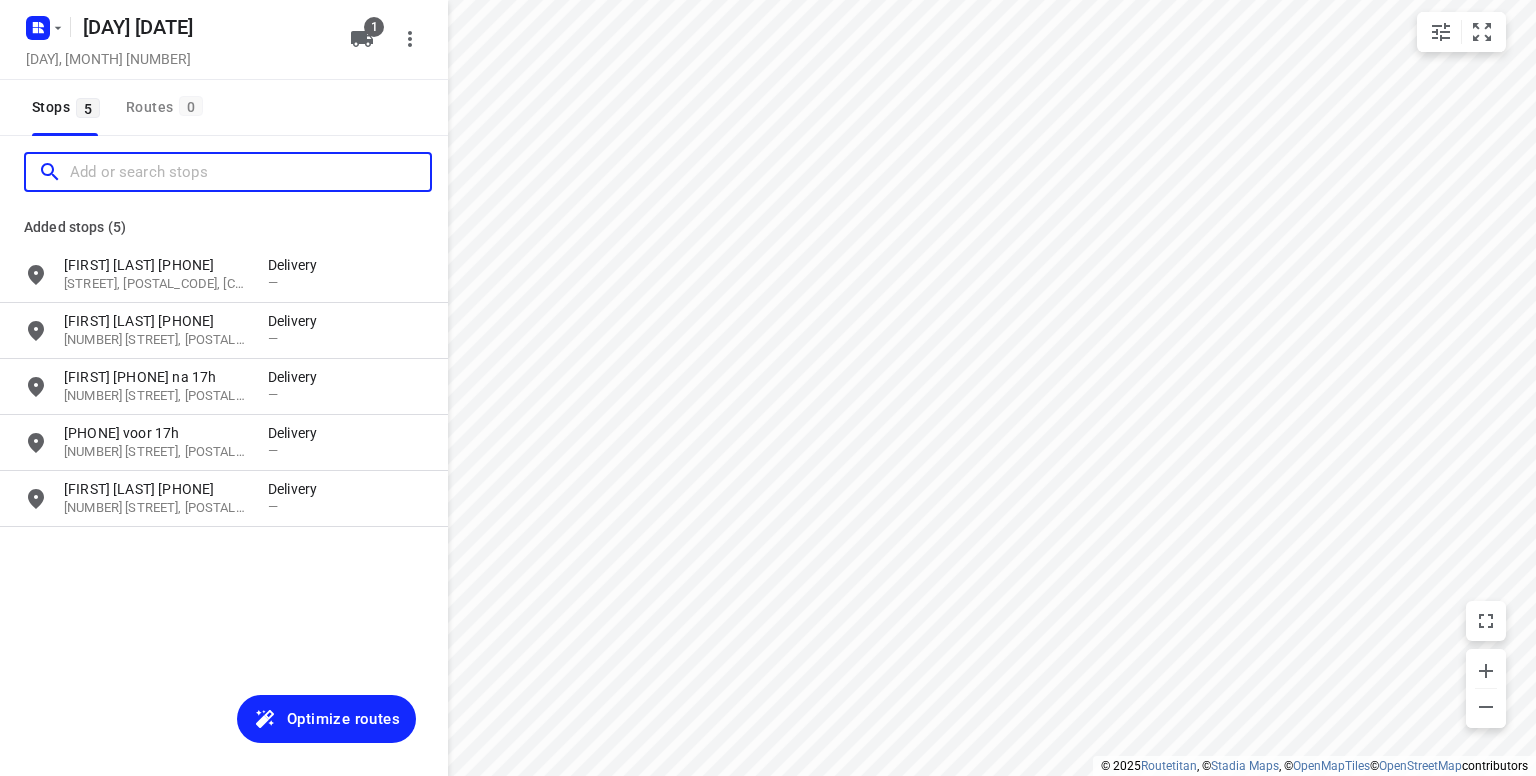 click at bounding box center [250, 172] 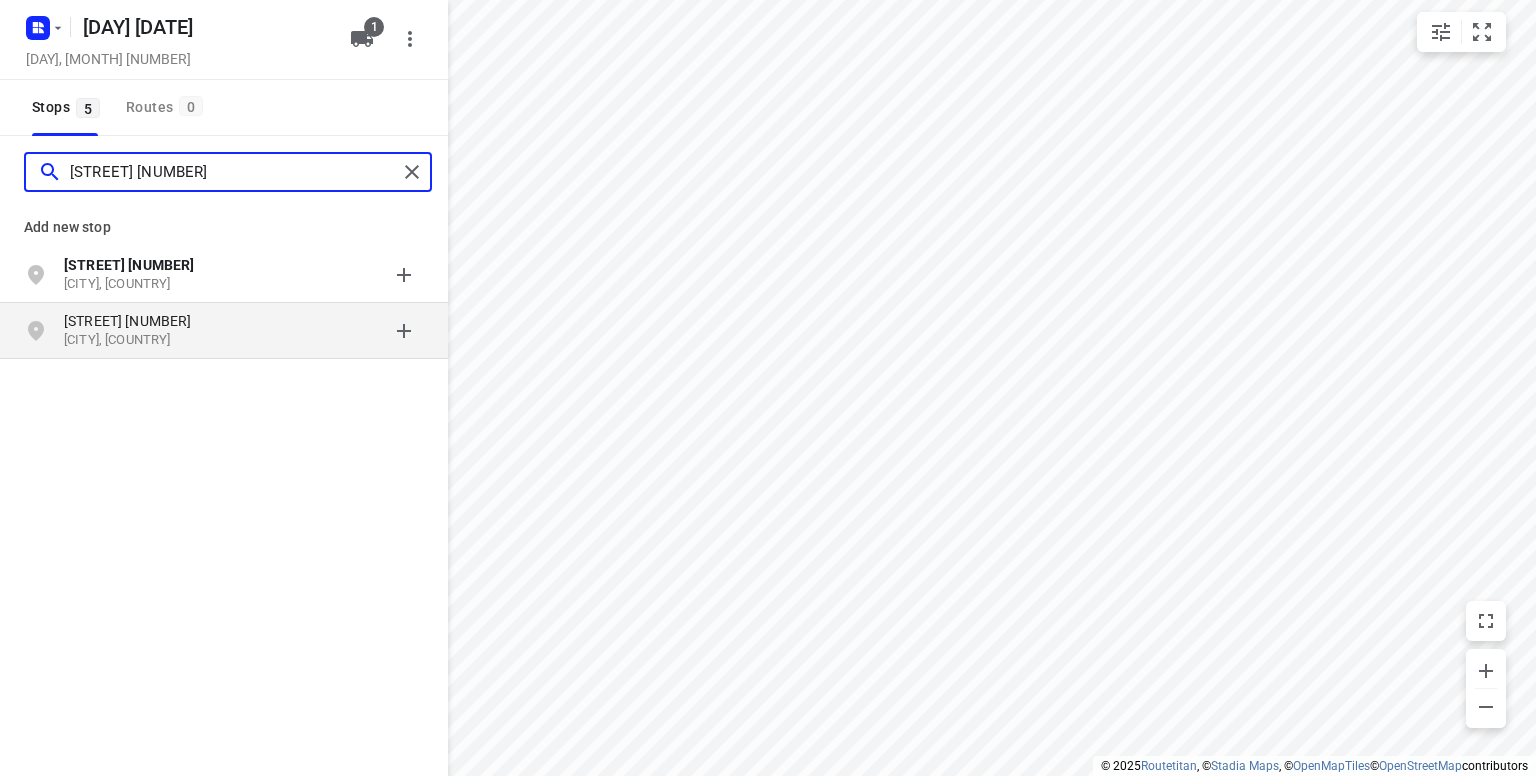 type on "[STREET] [NUMBER]" 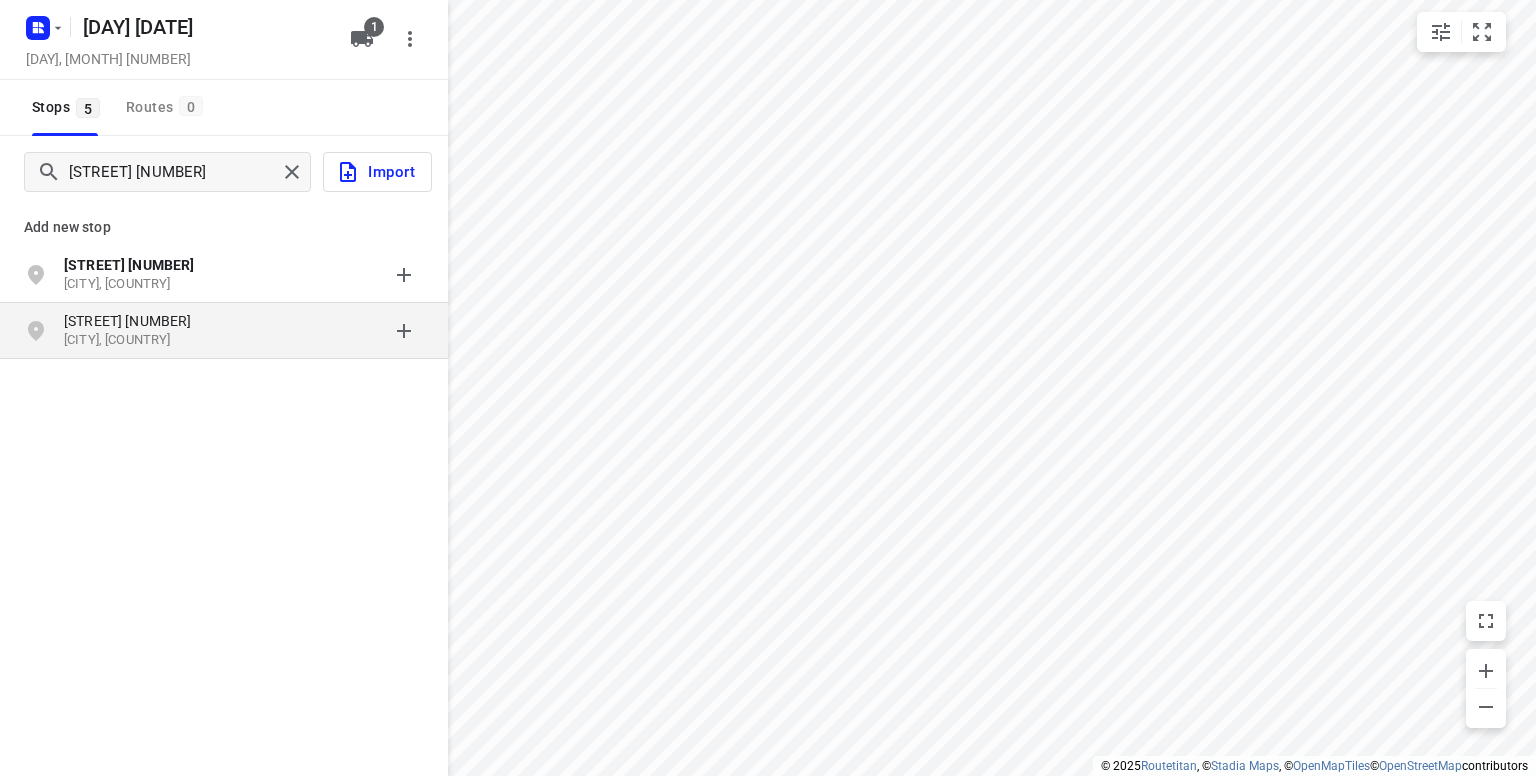 click on "[STREET] [NUMBER]" at bounding box center [156, 321] 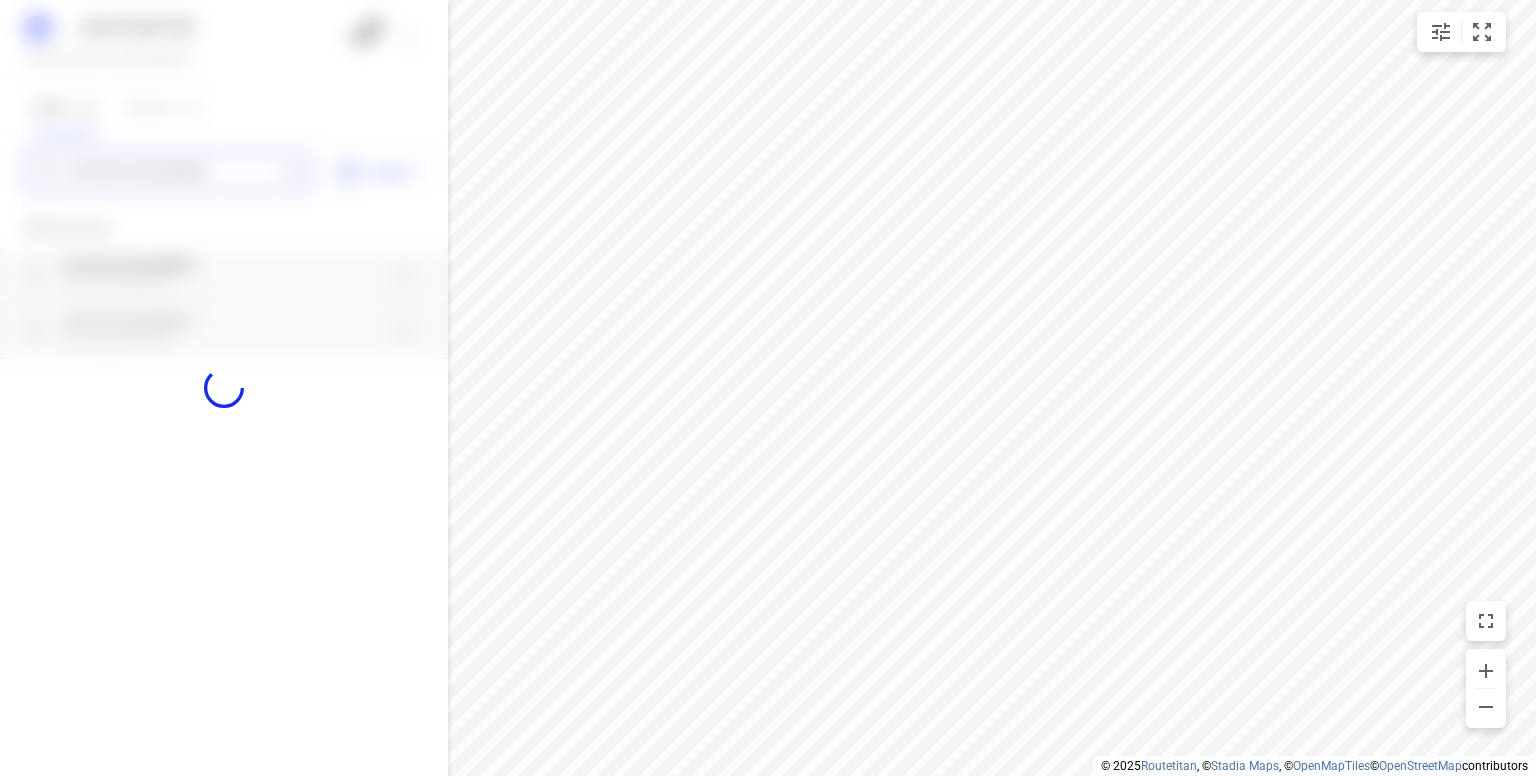 type 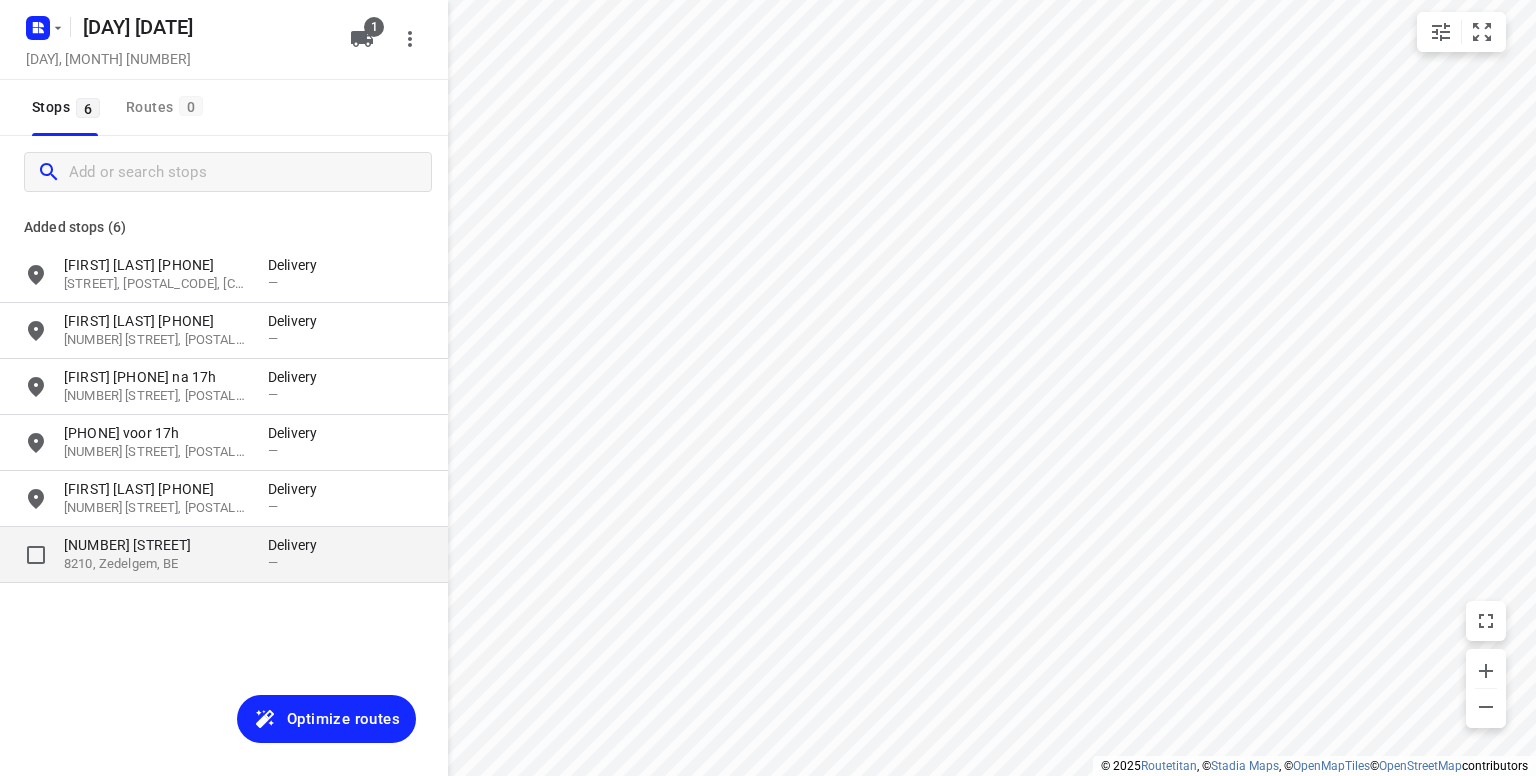 click on "[NUMBER] [STREET]" at bounding box center [156, 545] 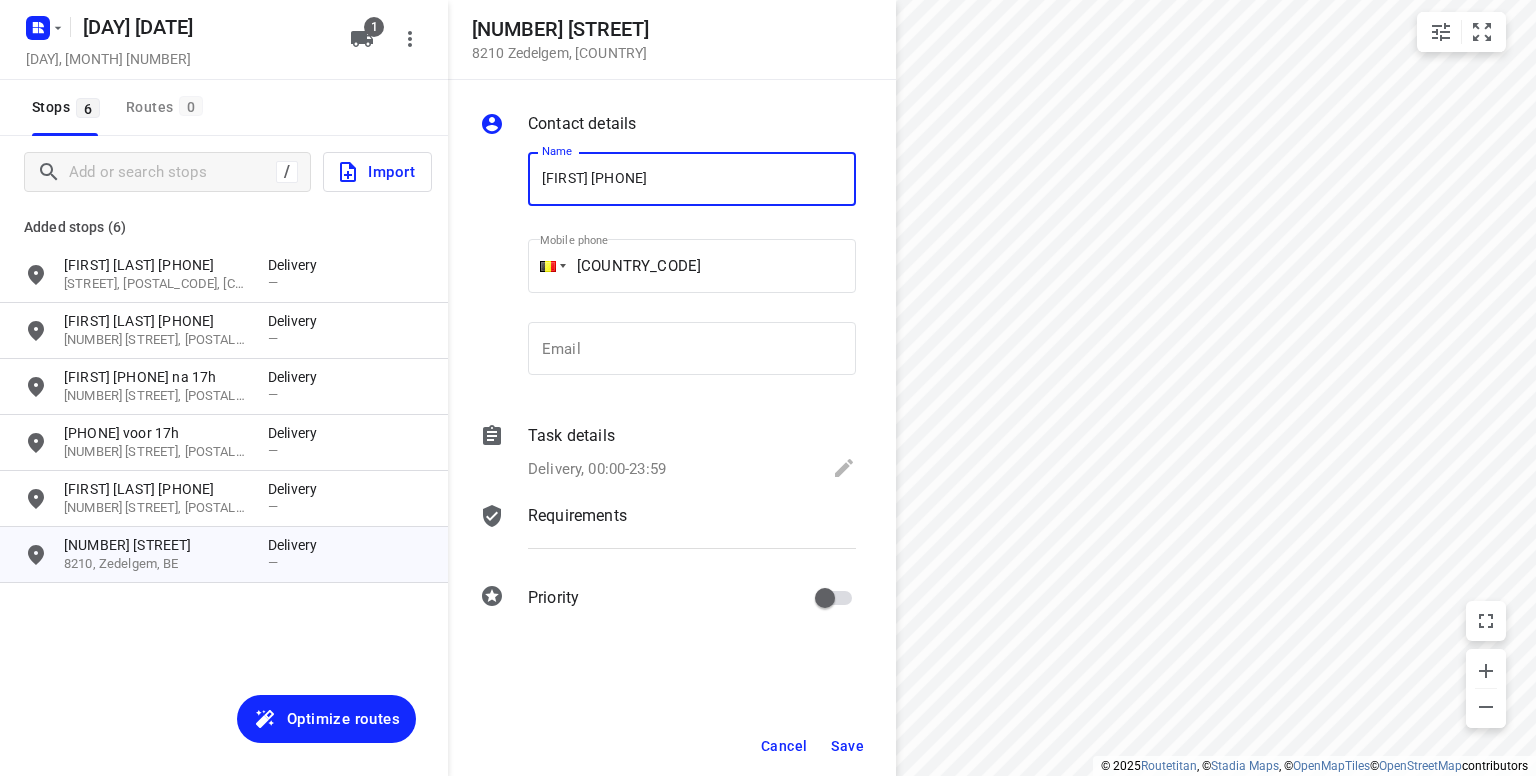 type on "[FIRST] [PHONE]" 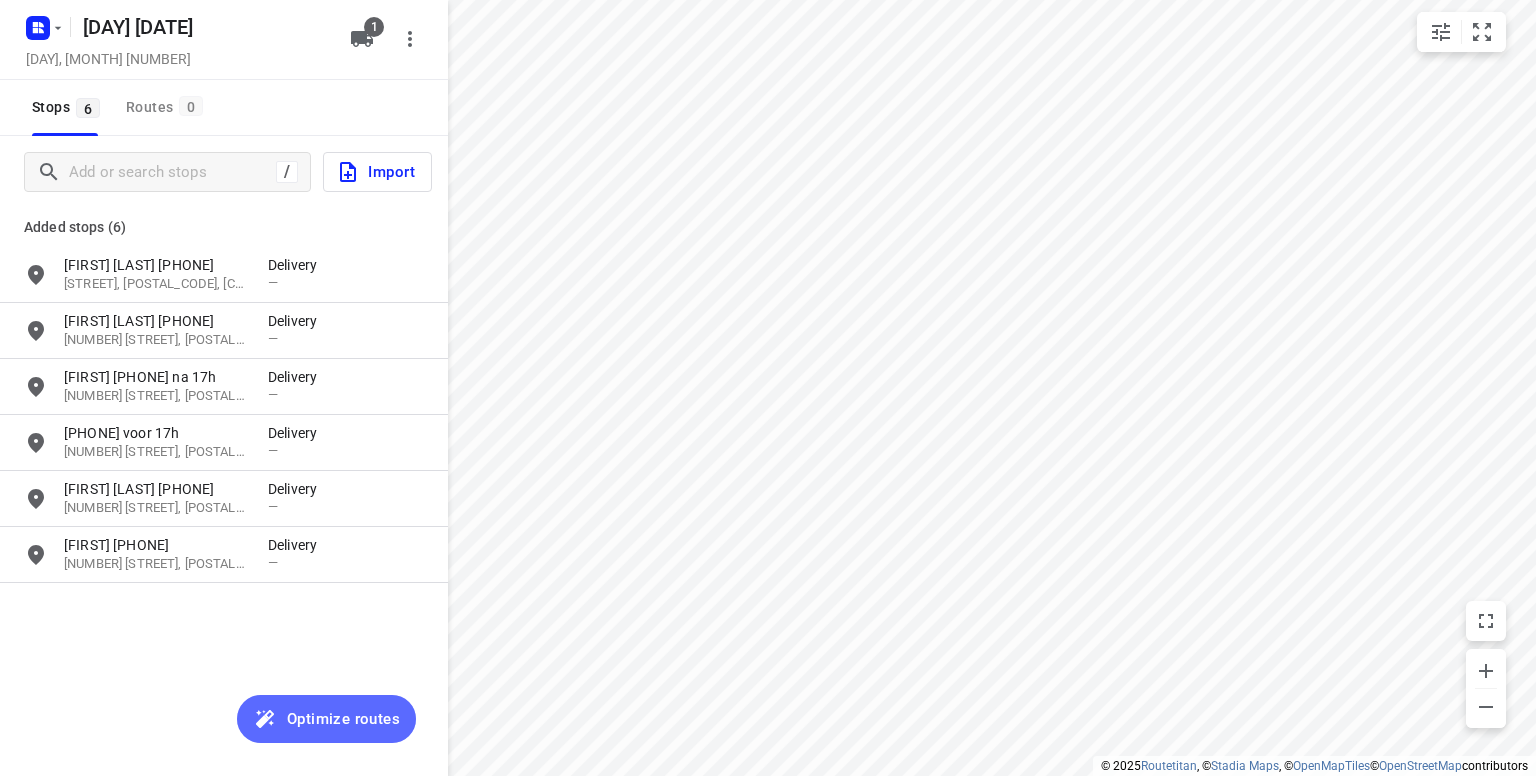 click on "Optimize routes" at bounding box center [343, 719] 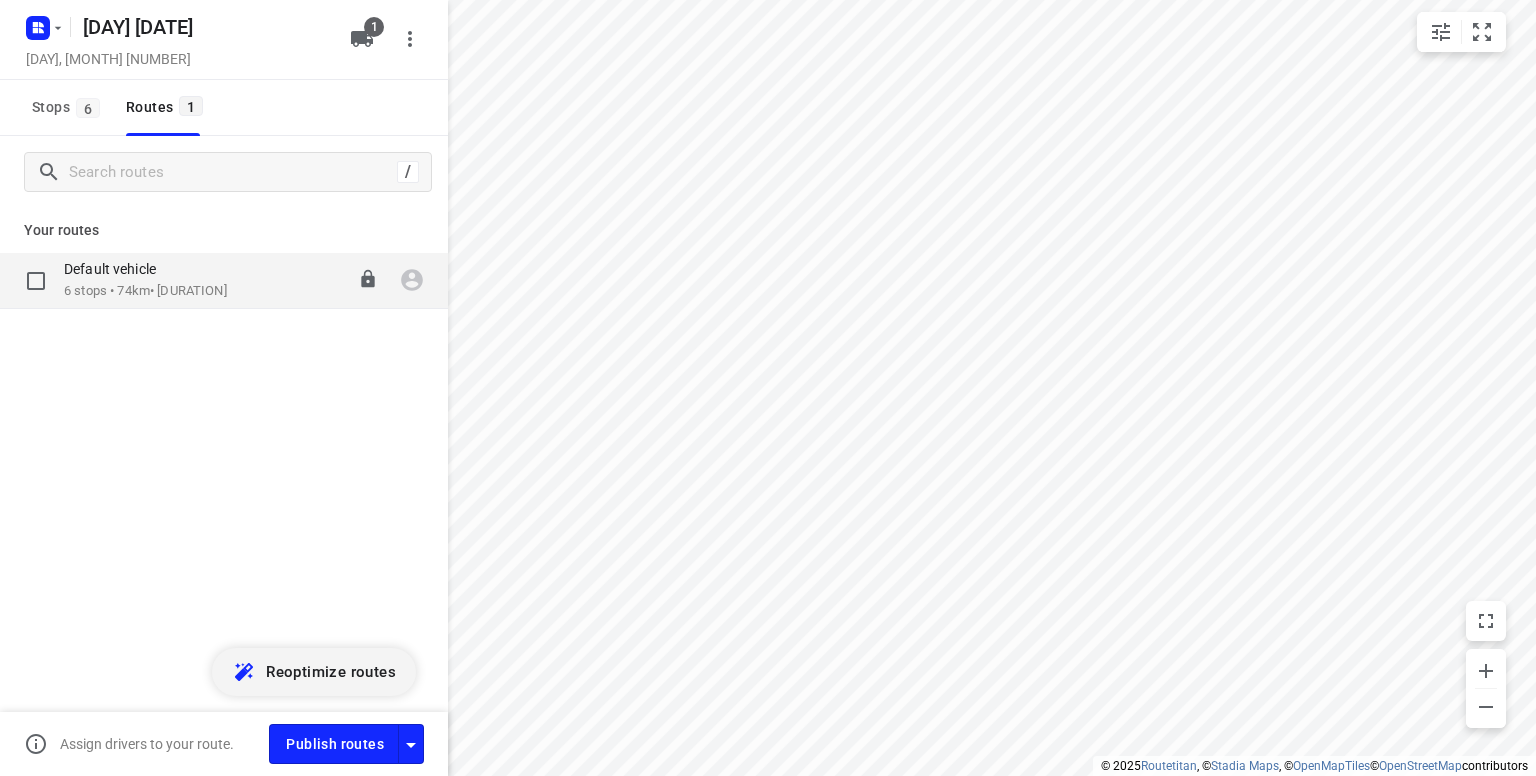click on "[NUMBER] stops • [DISTANCE]  • [DURATION]" at bounding box center [145, 291] 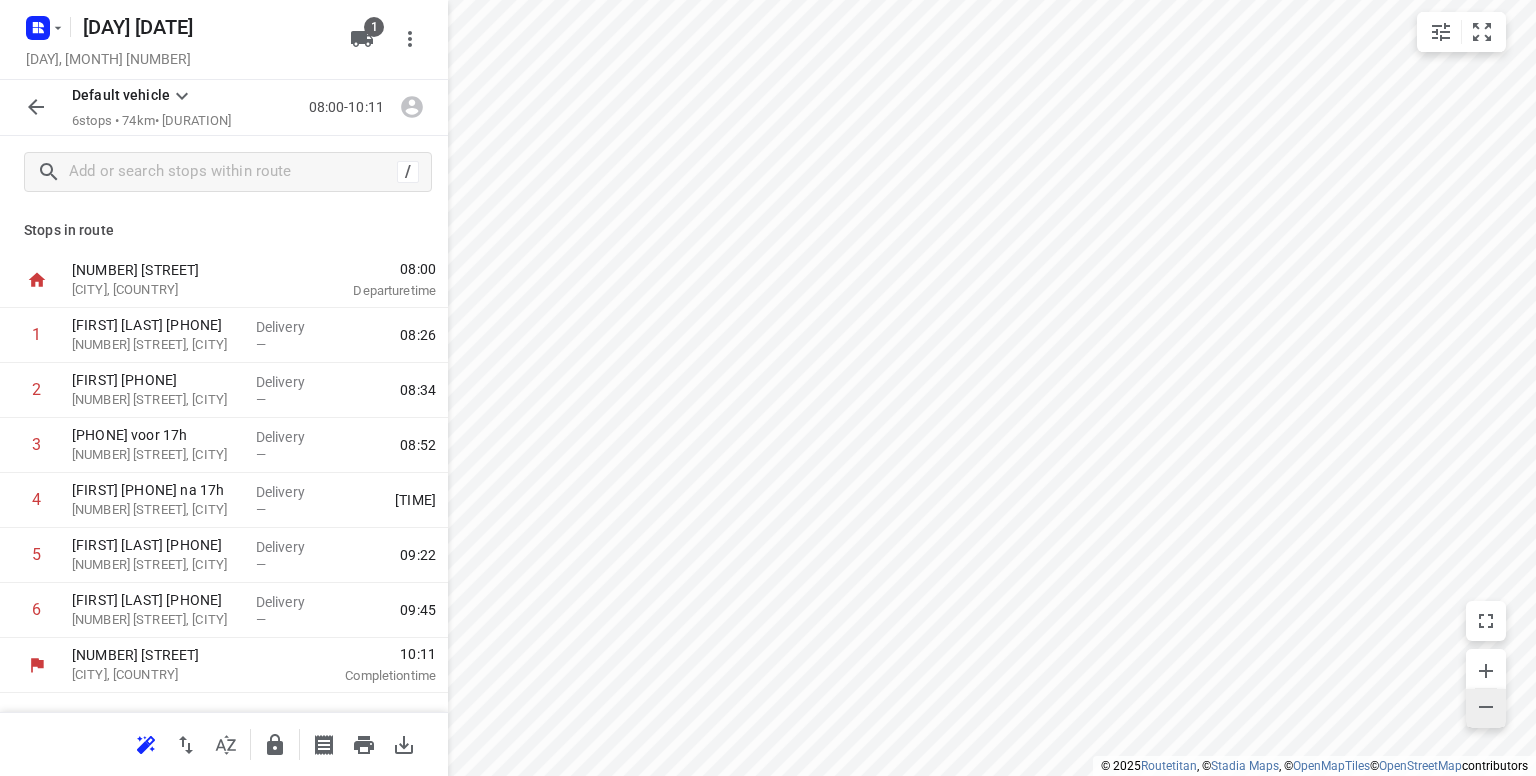 click 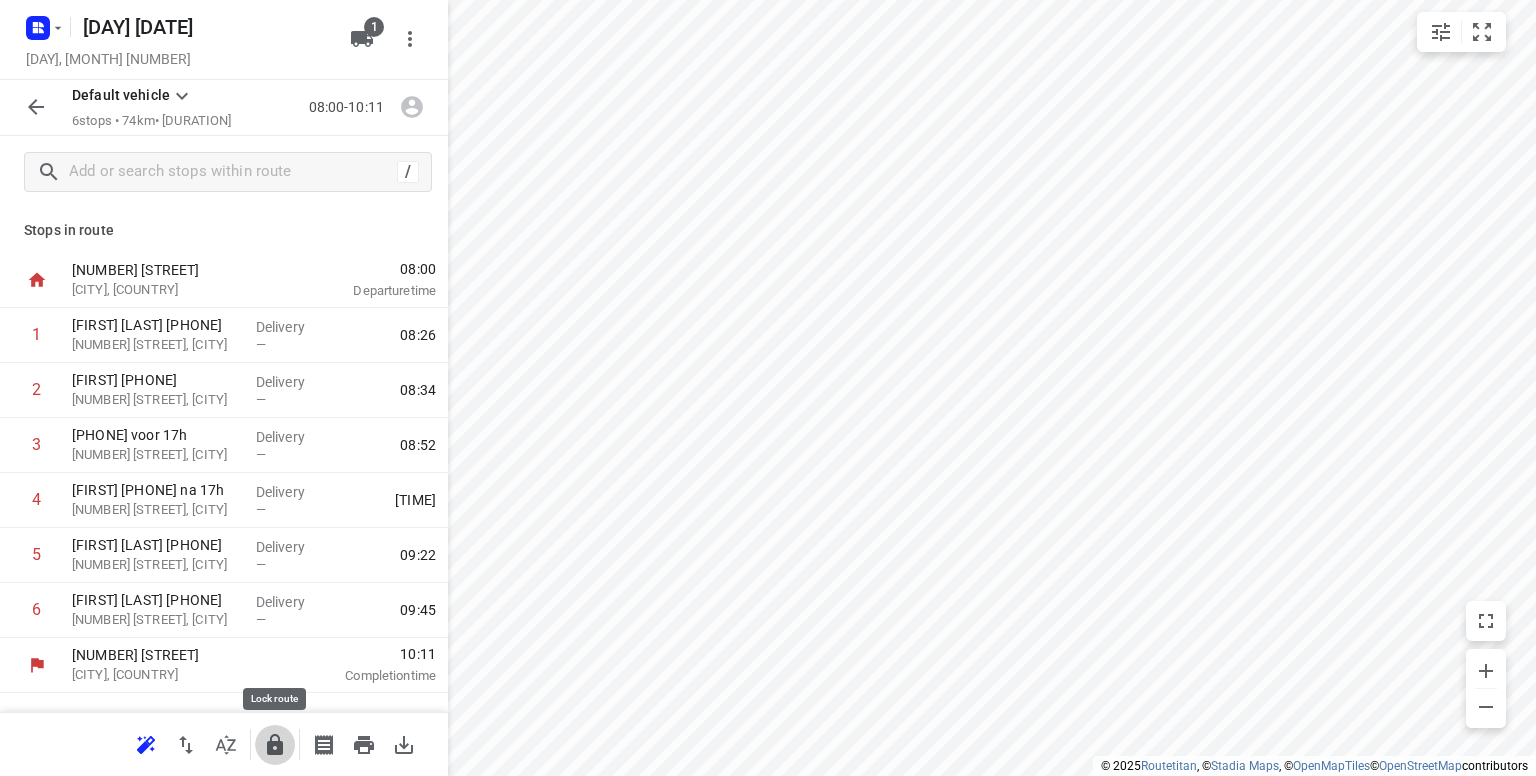 click 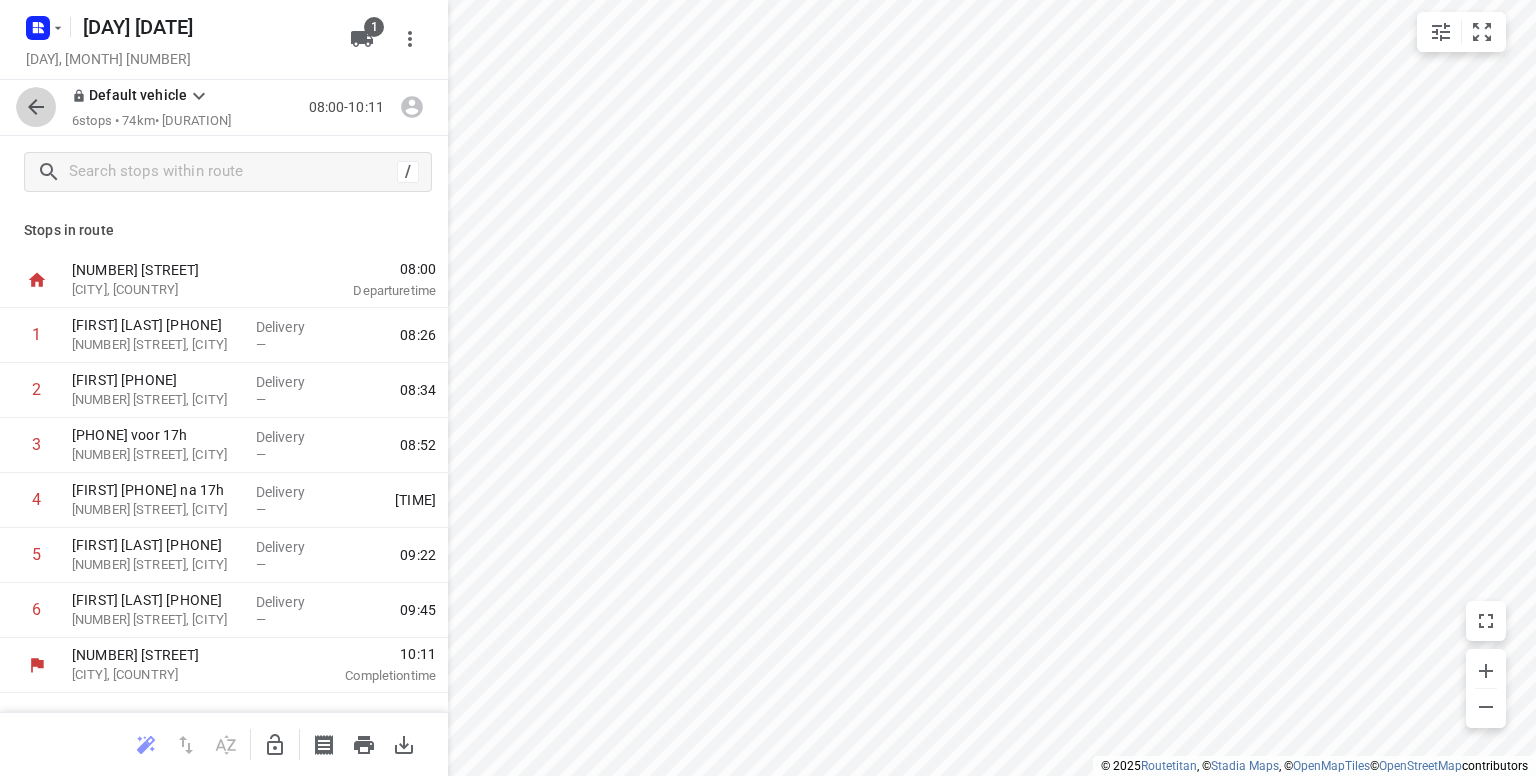 click 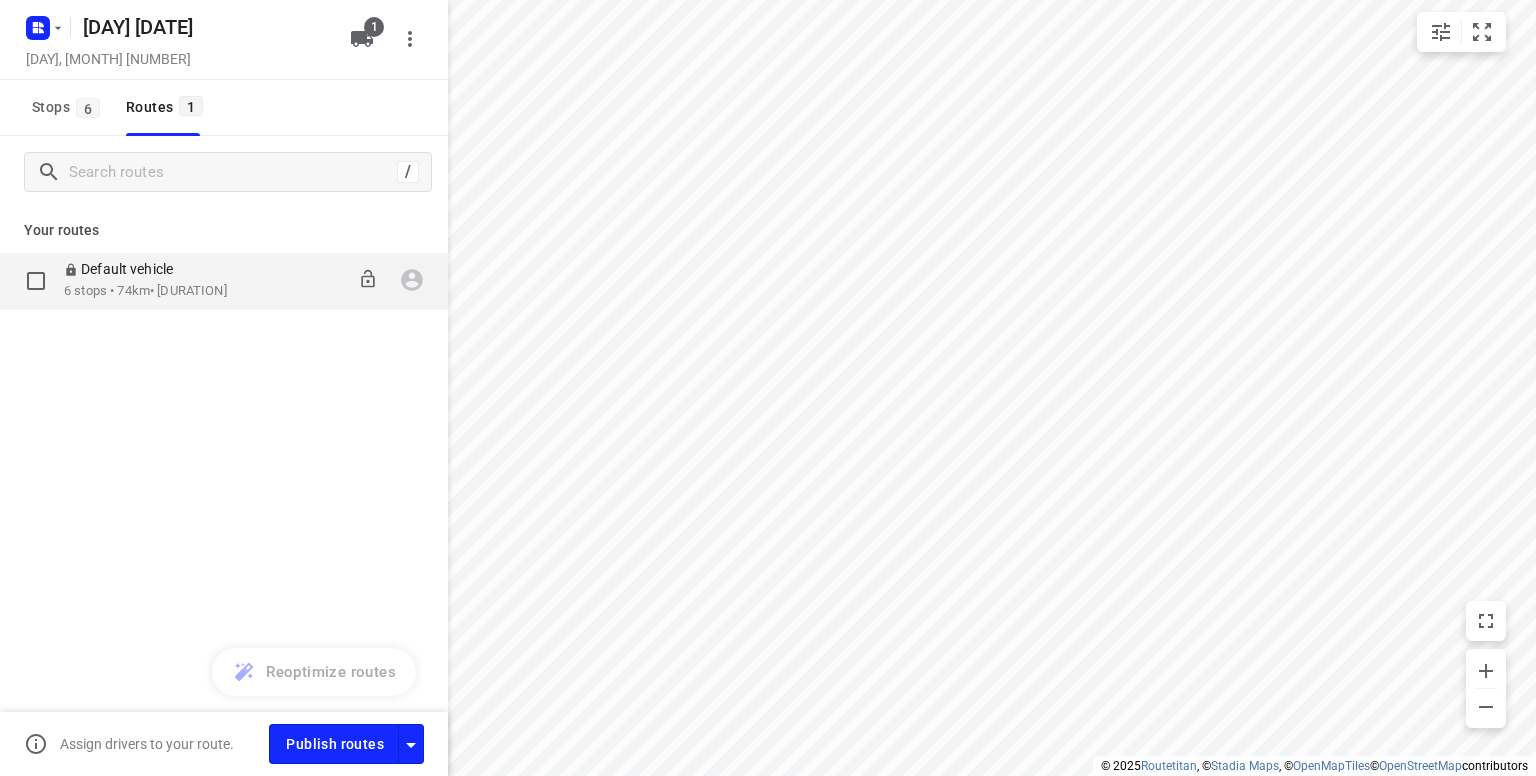 click on "[NUMBER] stops • [DISTANCE]  • [DURATION]" at bounding box center (145, 291) 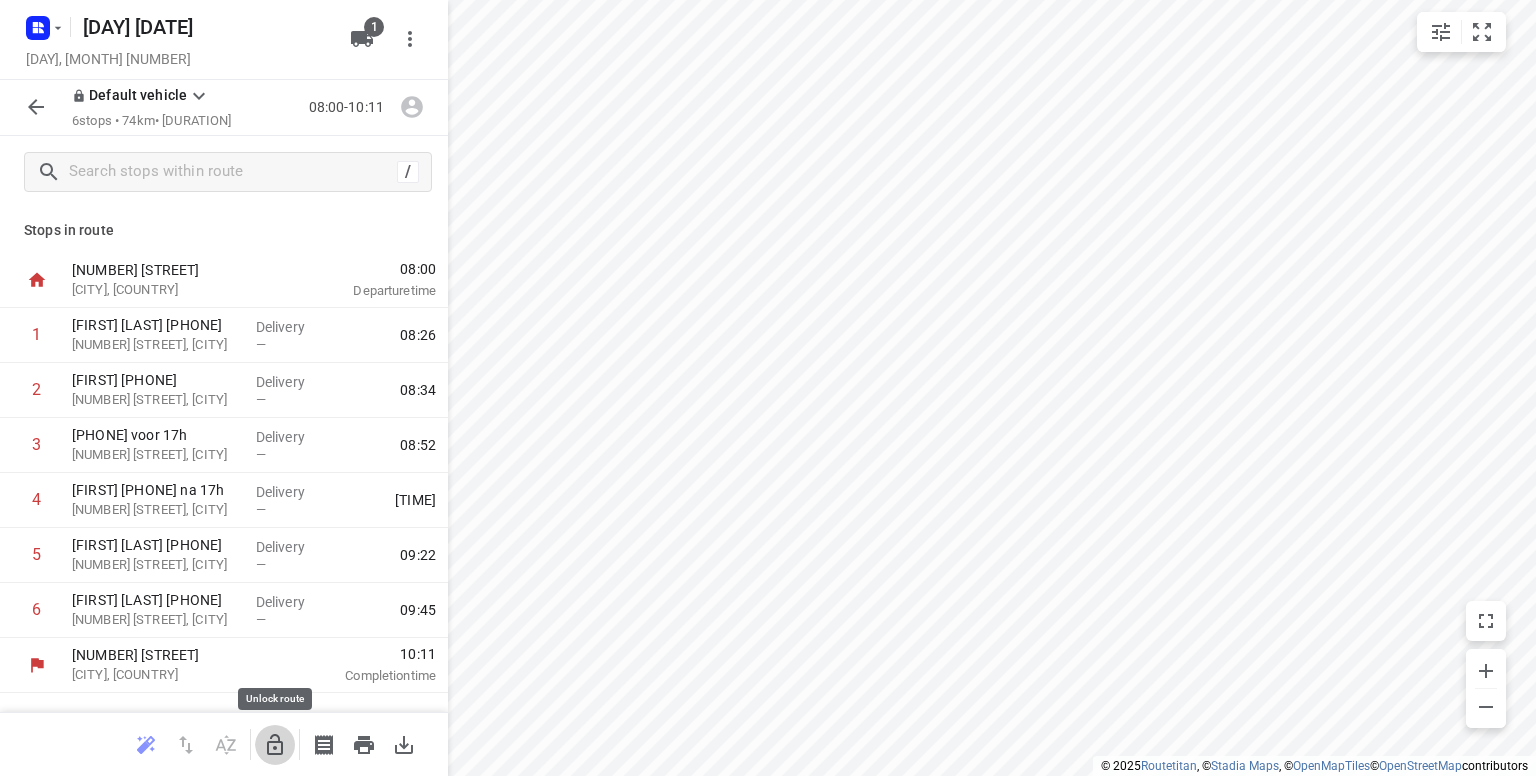 click 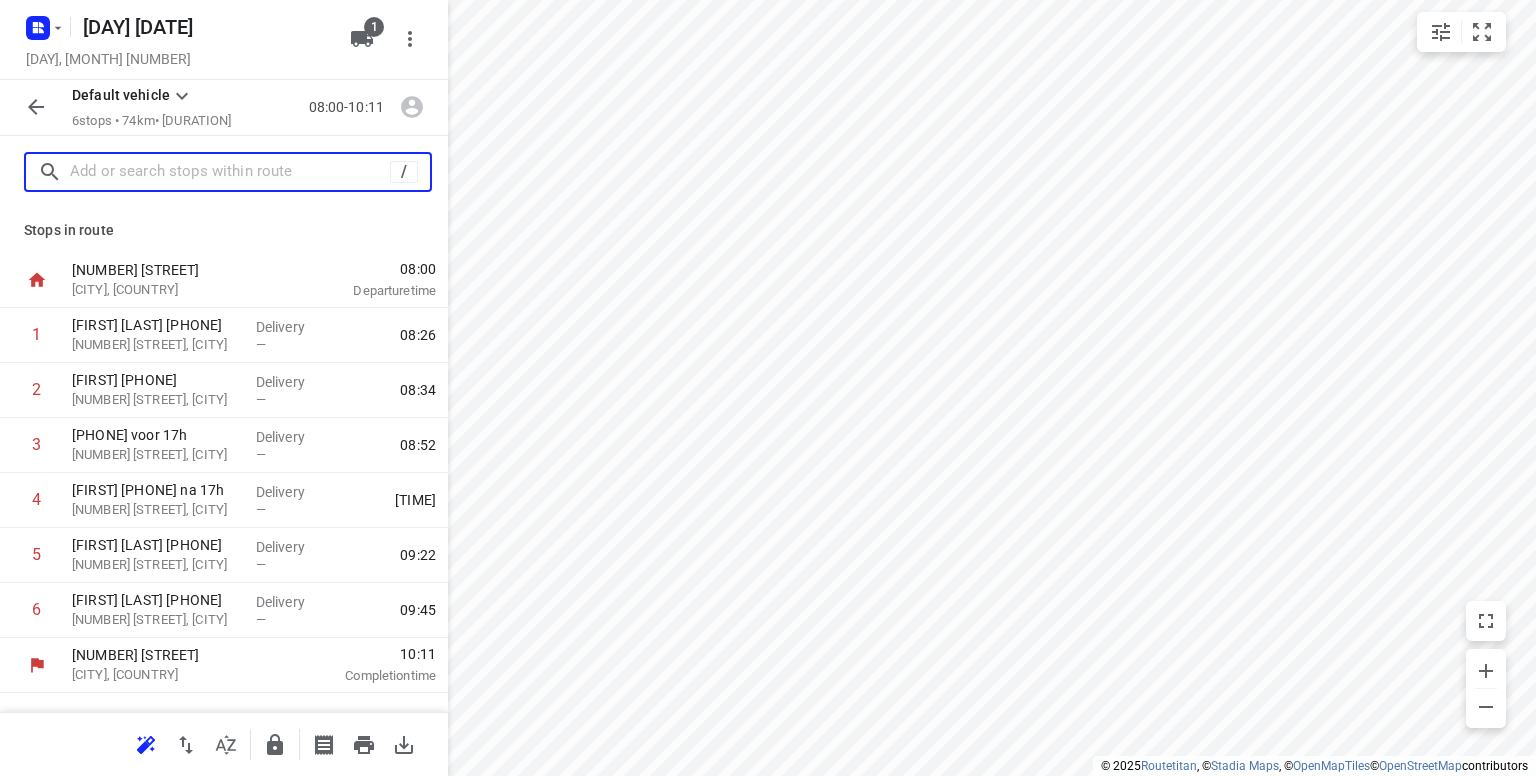 click at bounding box center [230, 172] 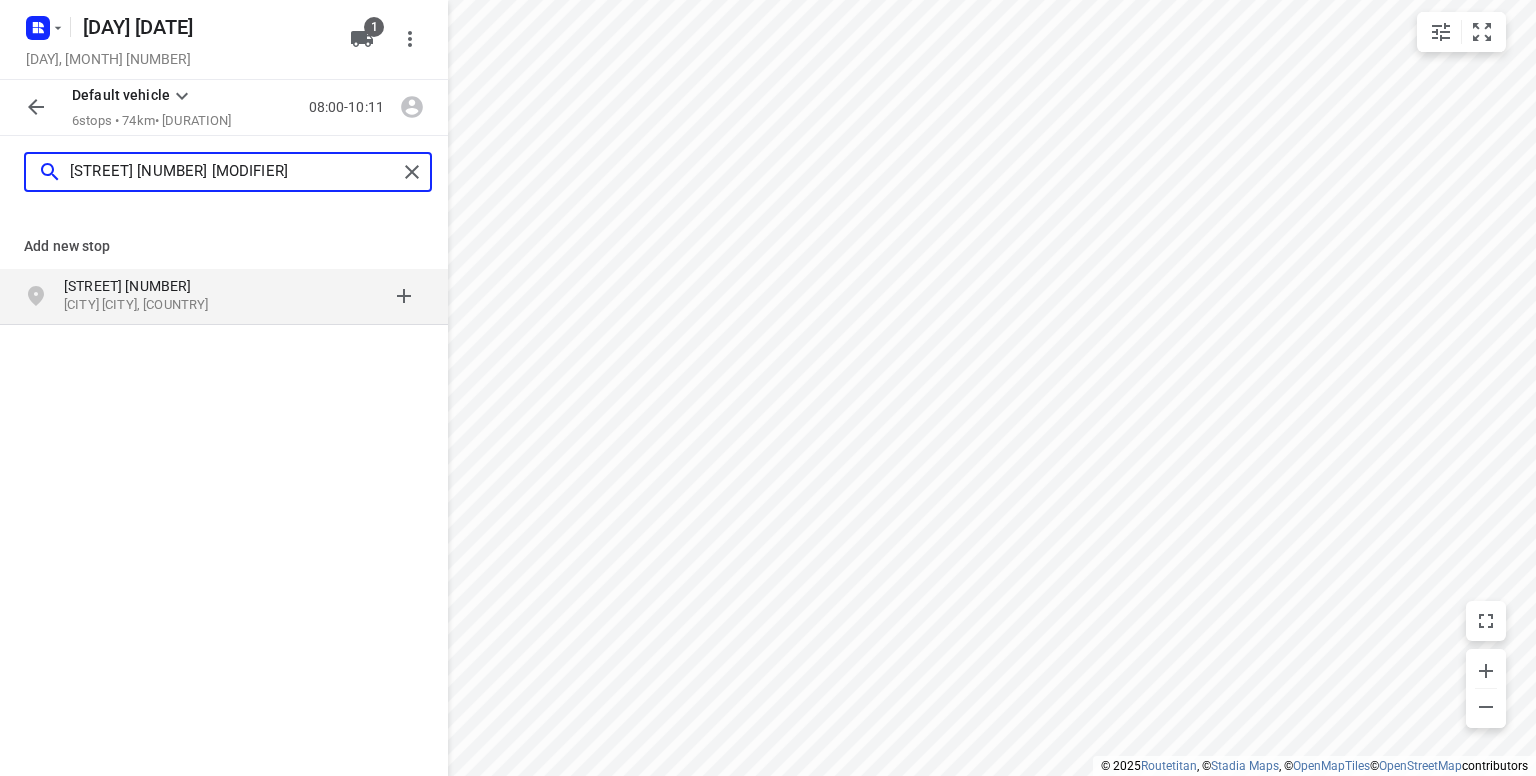 type on "[STREET] [NUMBER] [MODIFIER]" 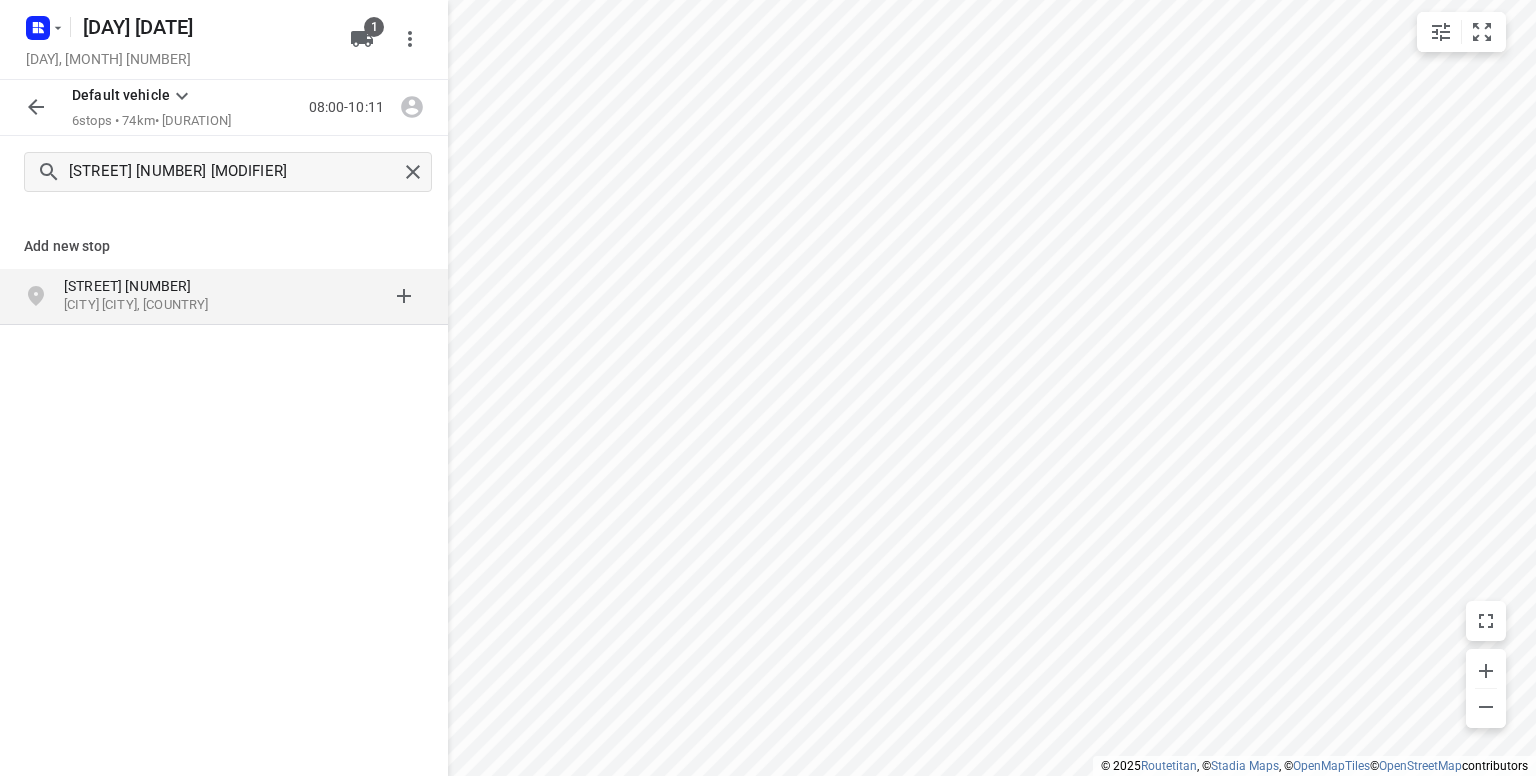 click on "[STREET] [NUMBER]" at bounding box center (156, 286) 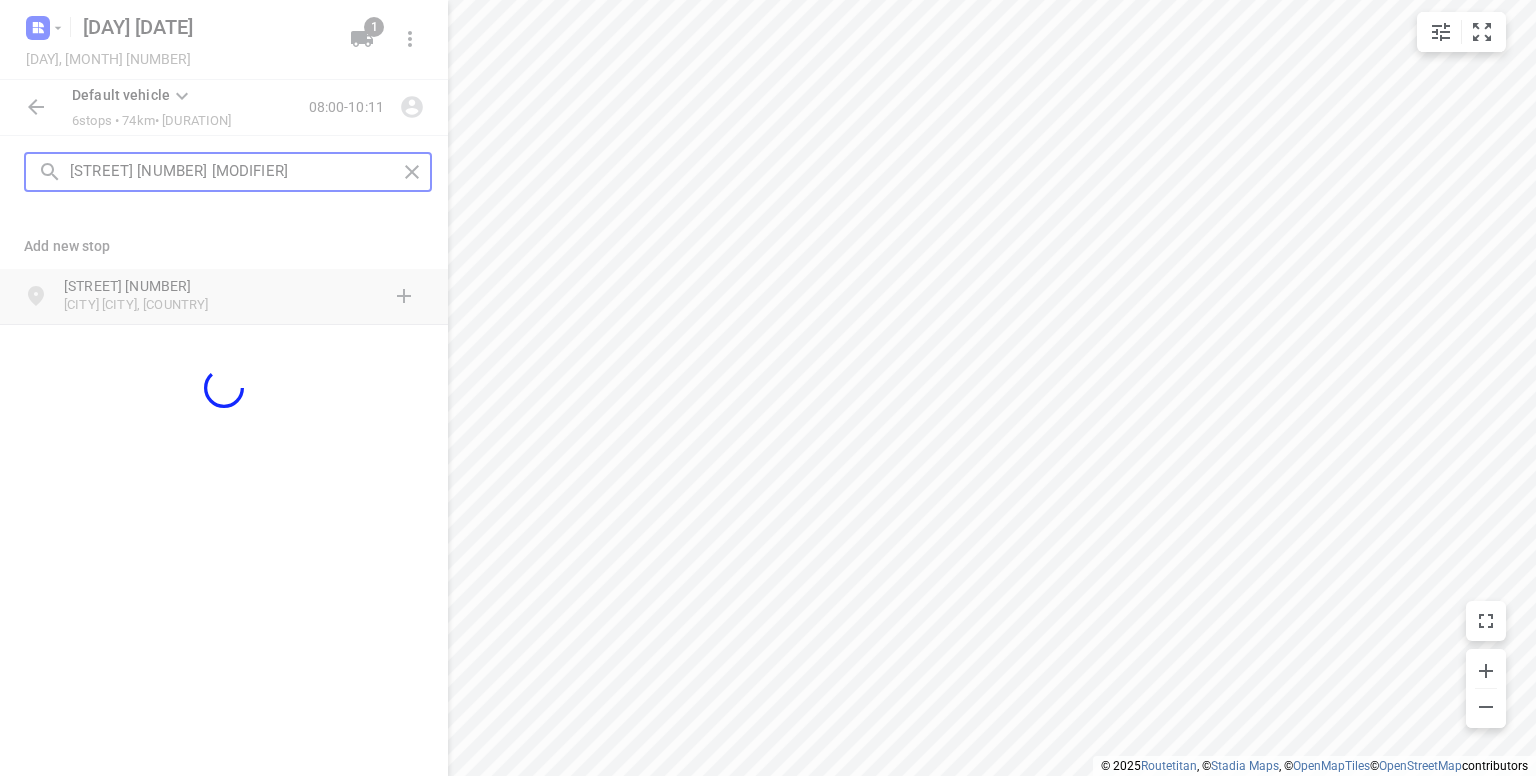 type 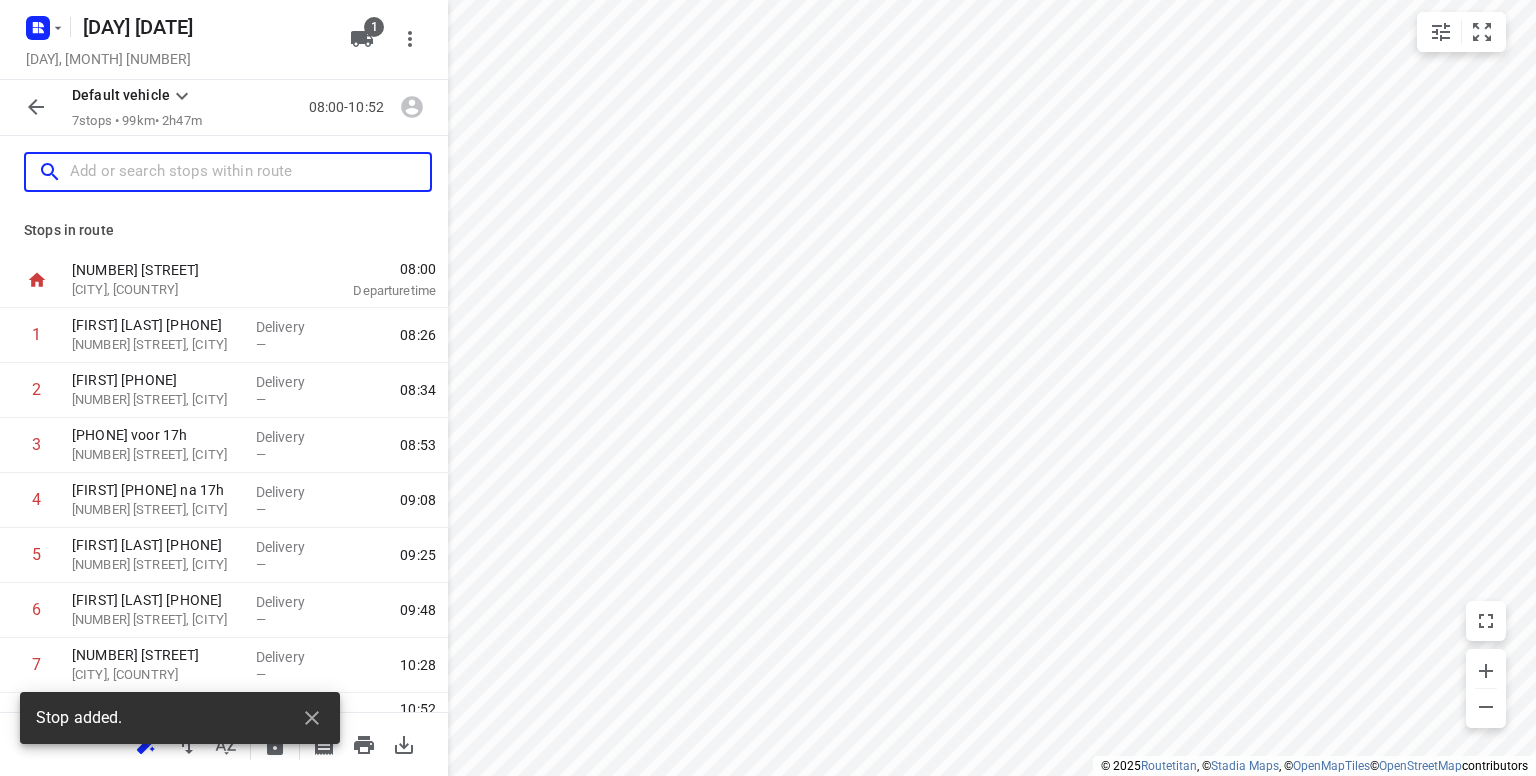 scroll, scrollTop: 36, scrollLeft: 0, axis: vertical 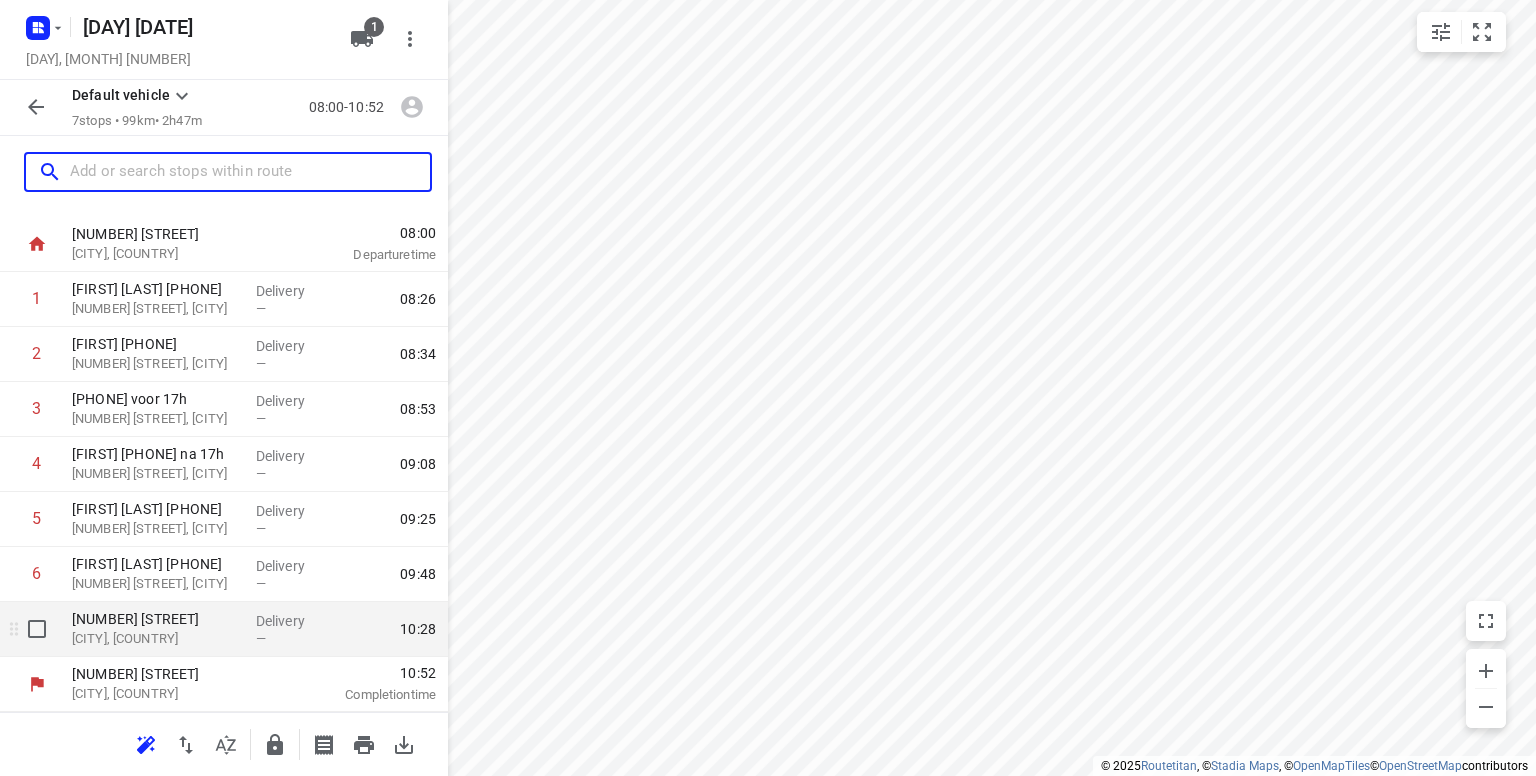 click on "[CITY], [COUNTRY]" at bounding box center [156, 639] 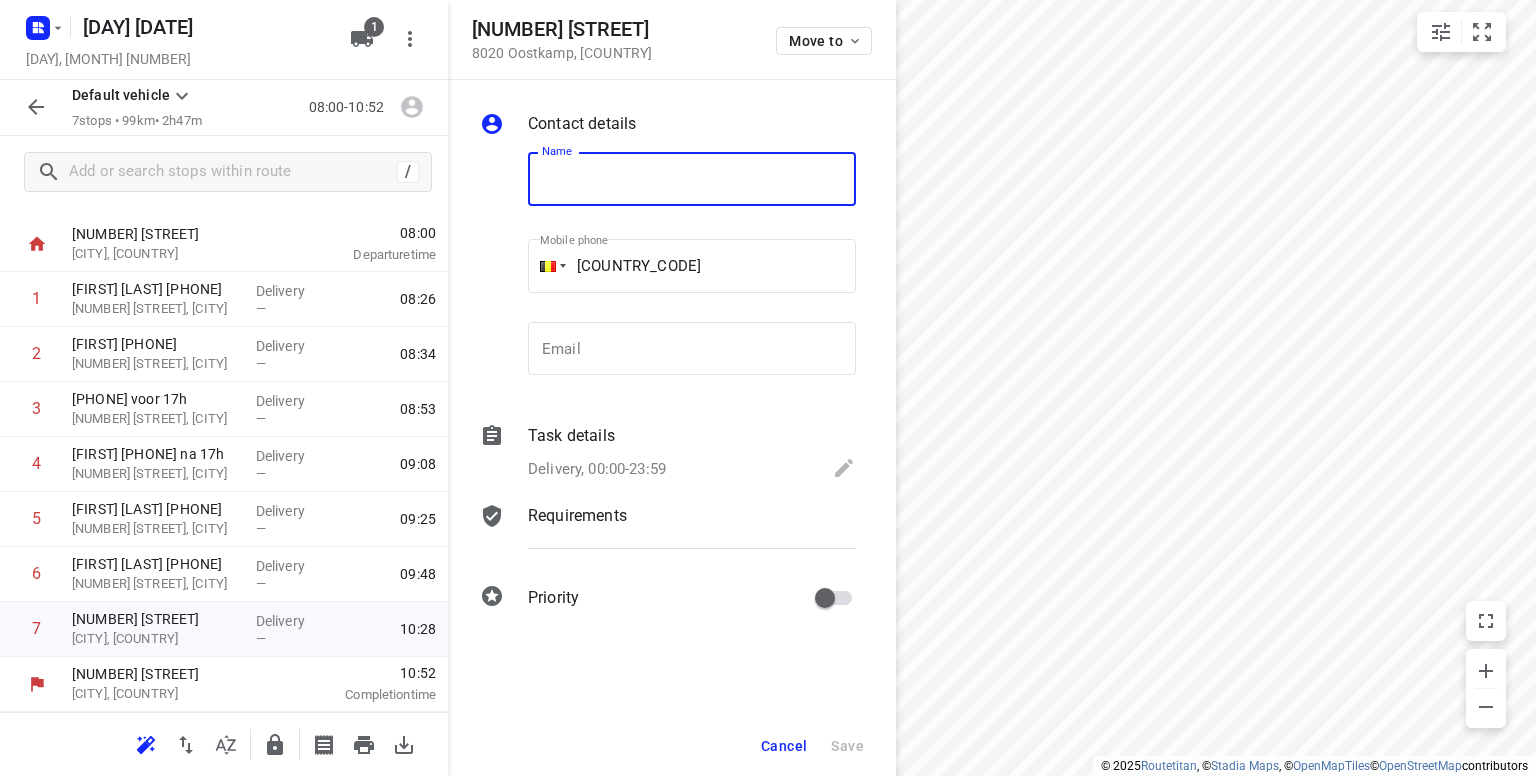 click at bounding box center [692, 179] 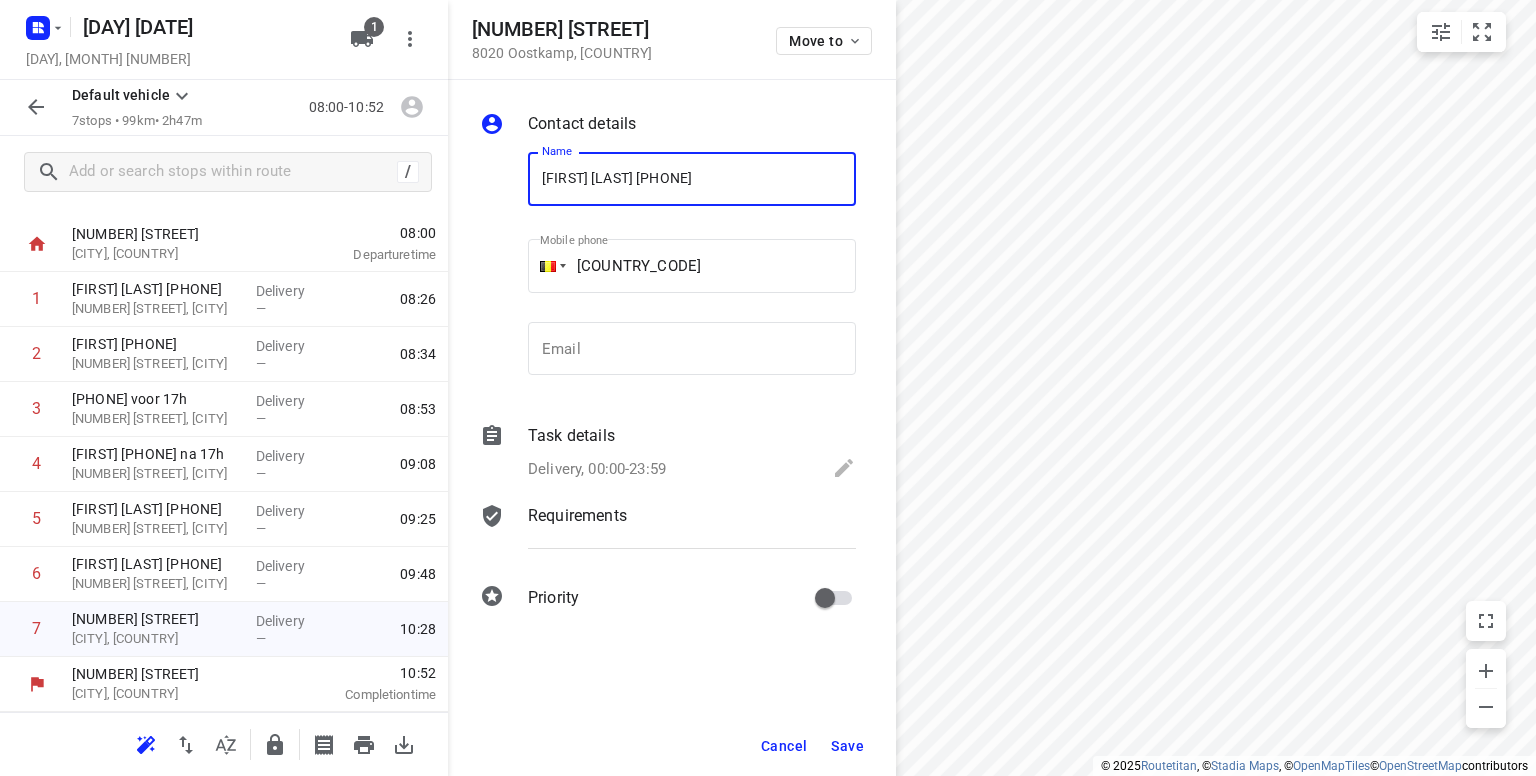 type on "[FIRST] [LAST] [PHONE]" 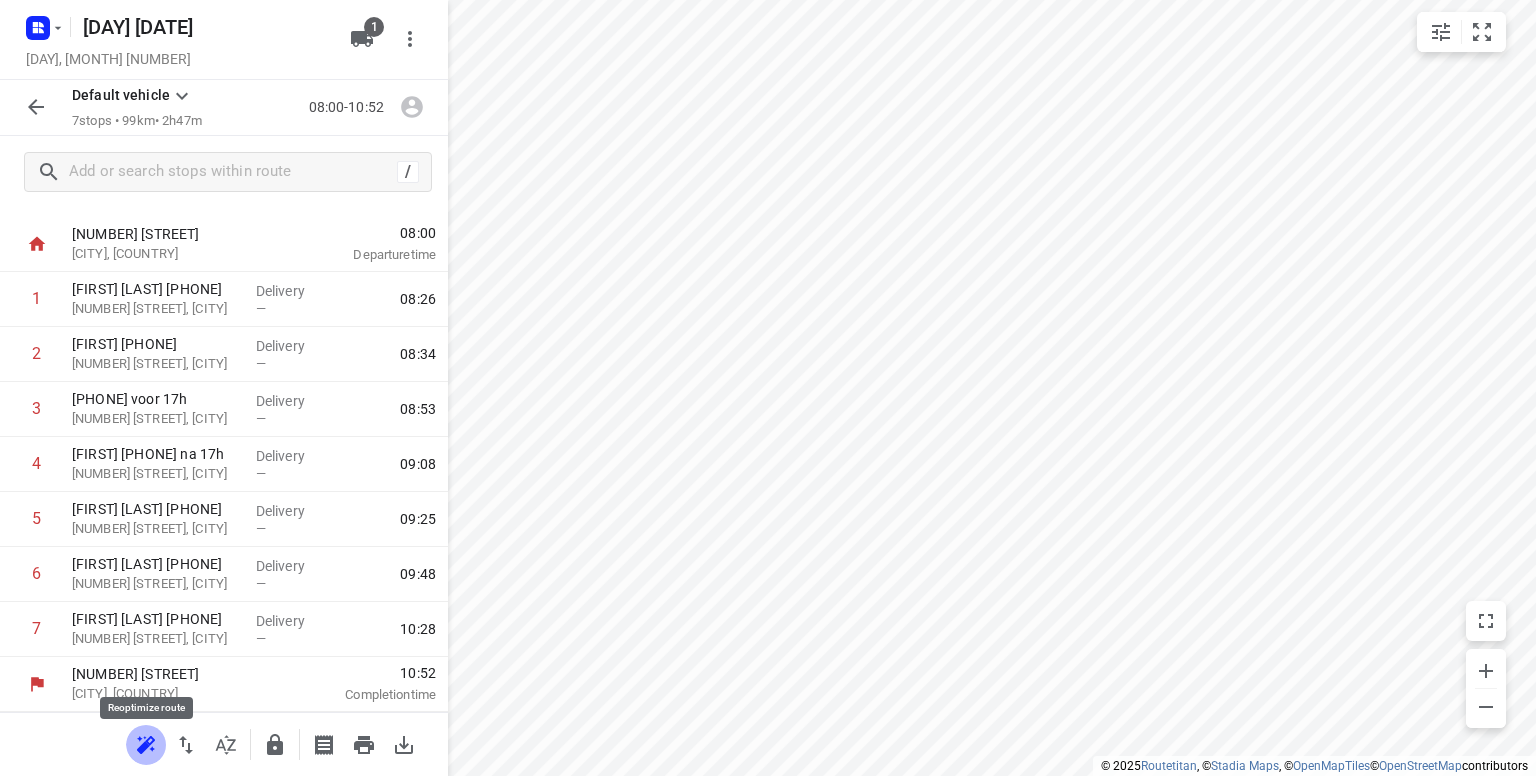 click 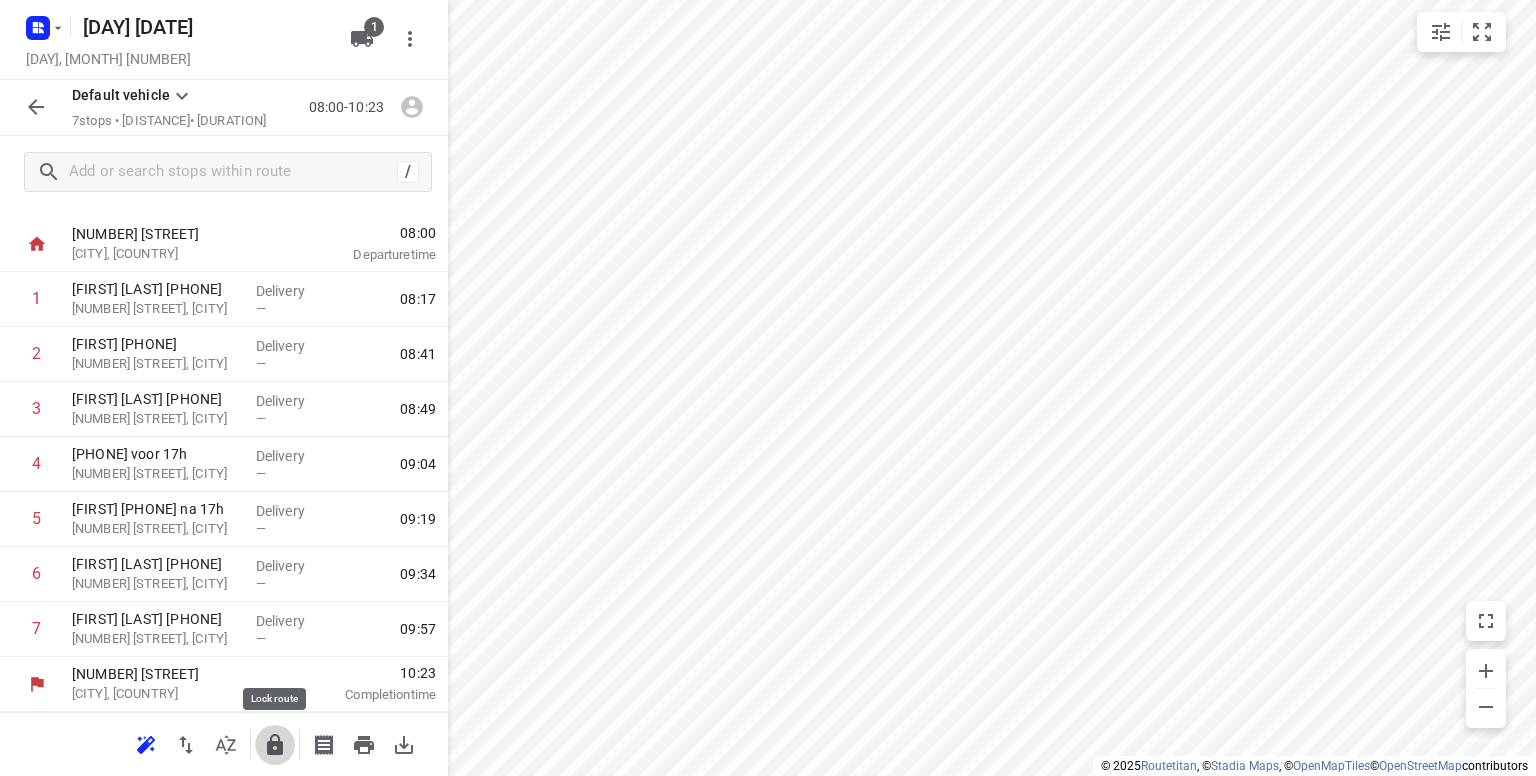 click 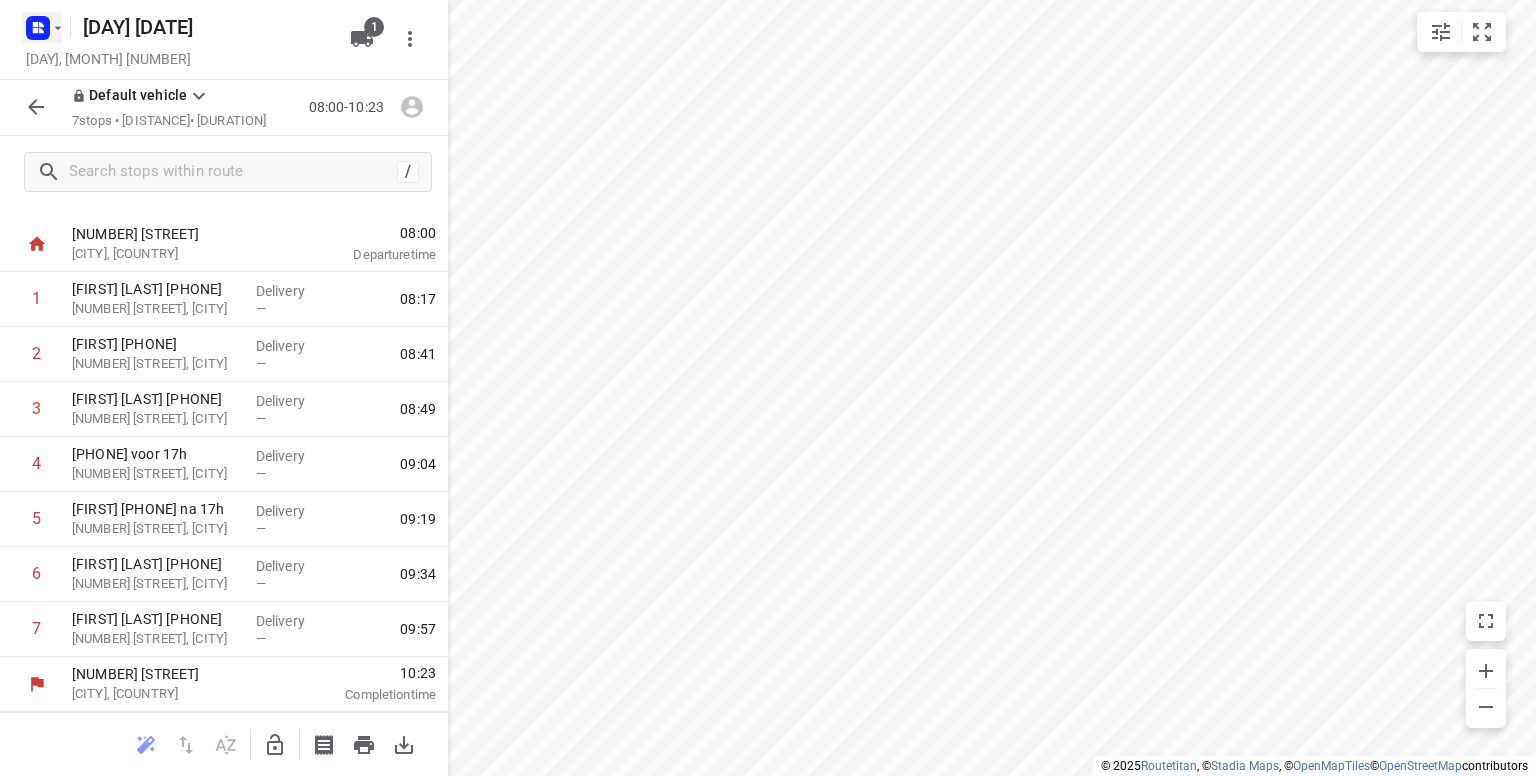 click 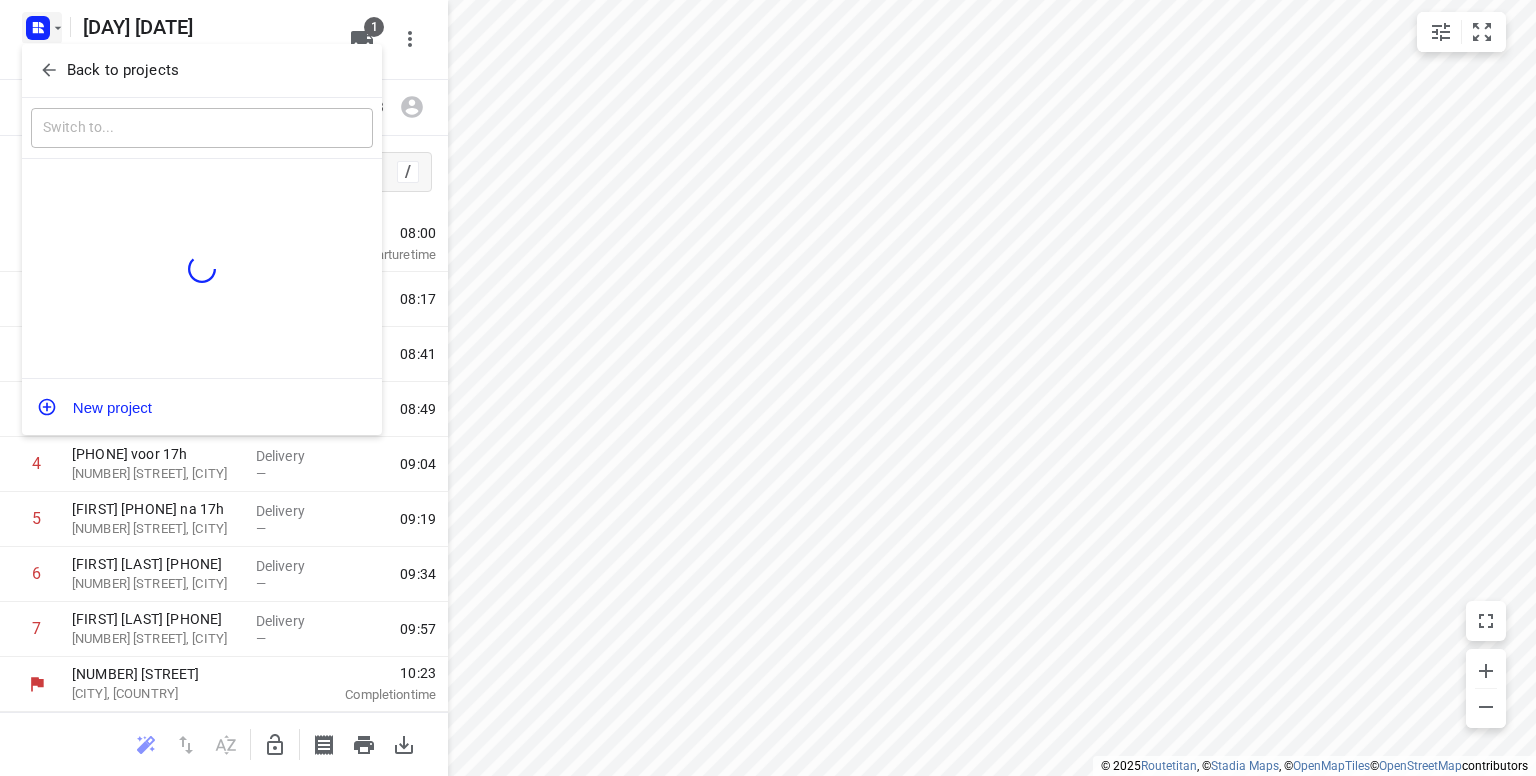 click on "Back to projects" at bounding box center (123, 70) 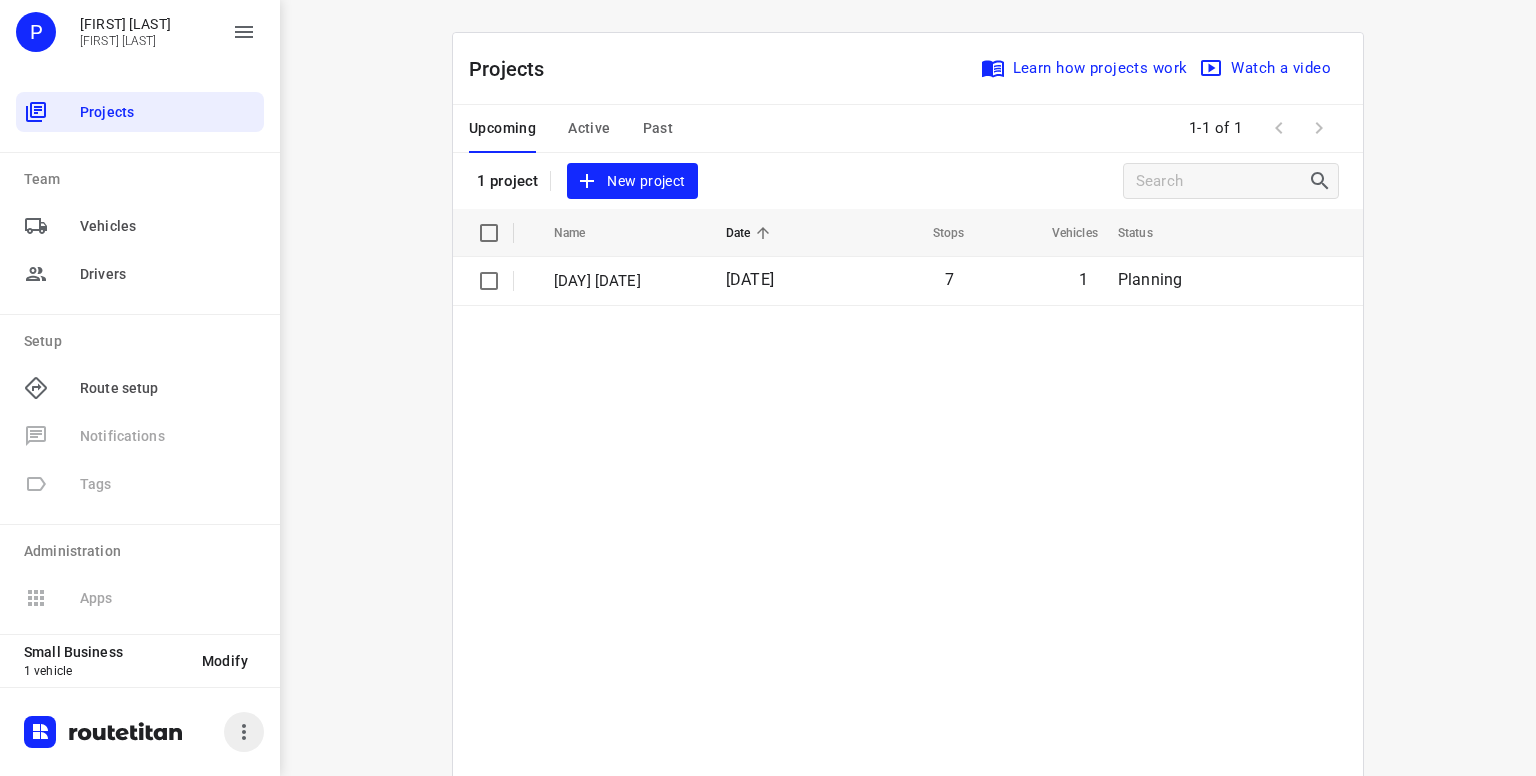 click 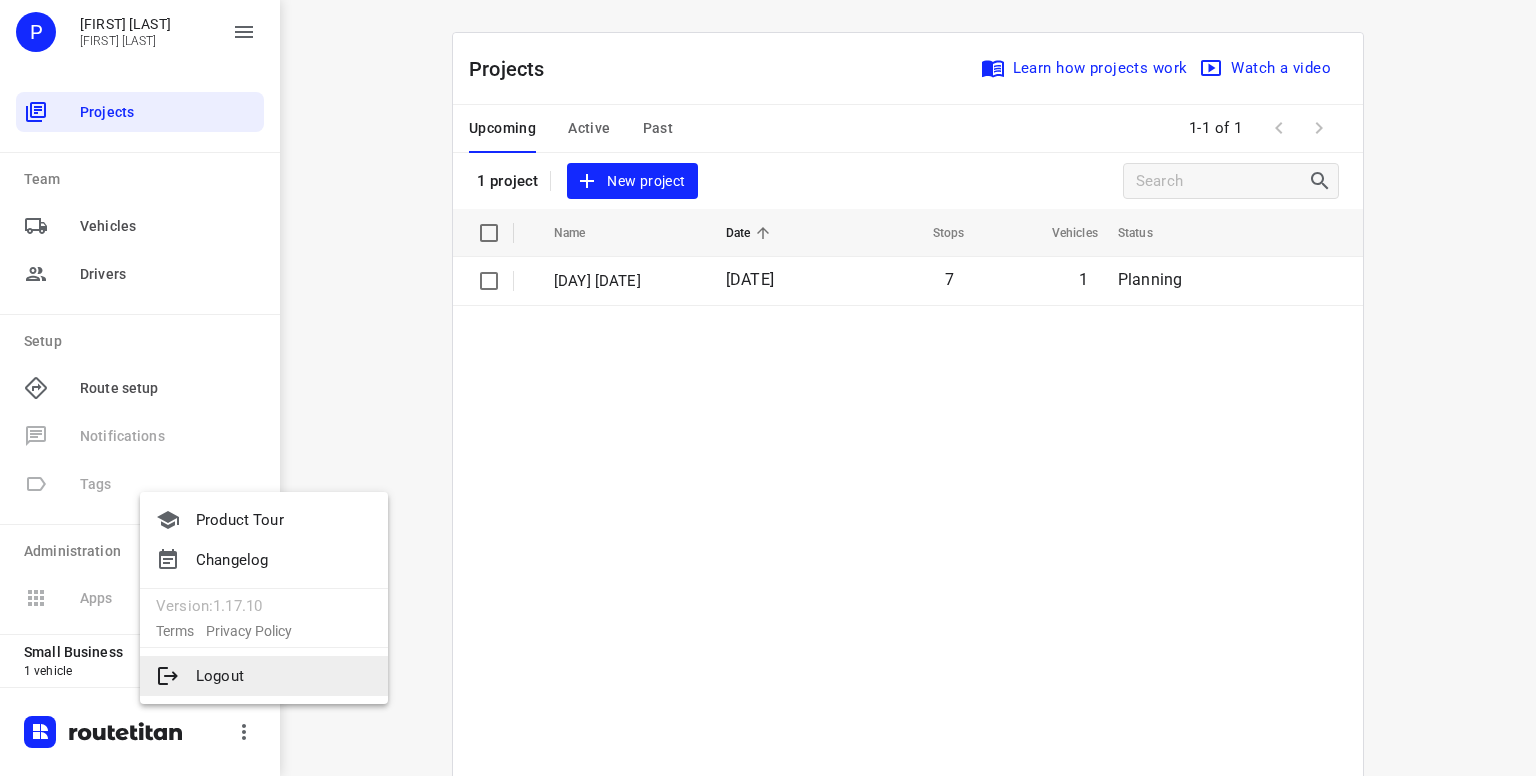 click on "Logout" at bounding box center [264, 676] 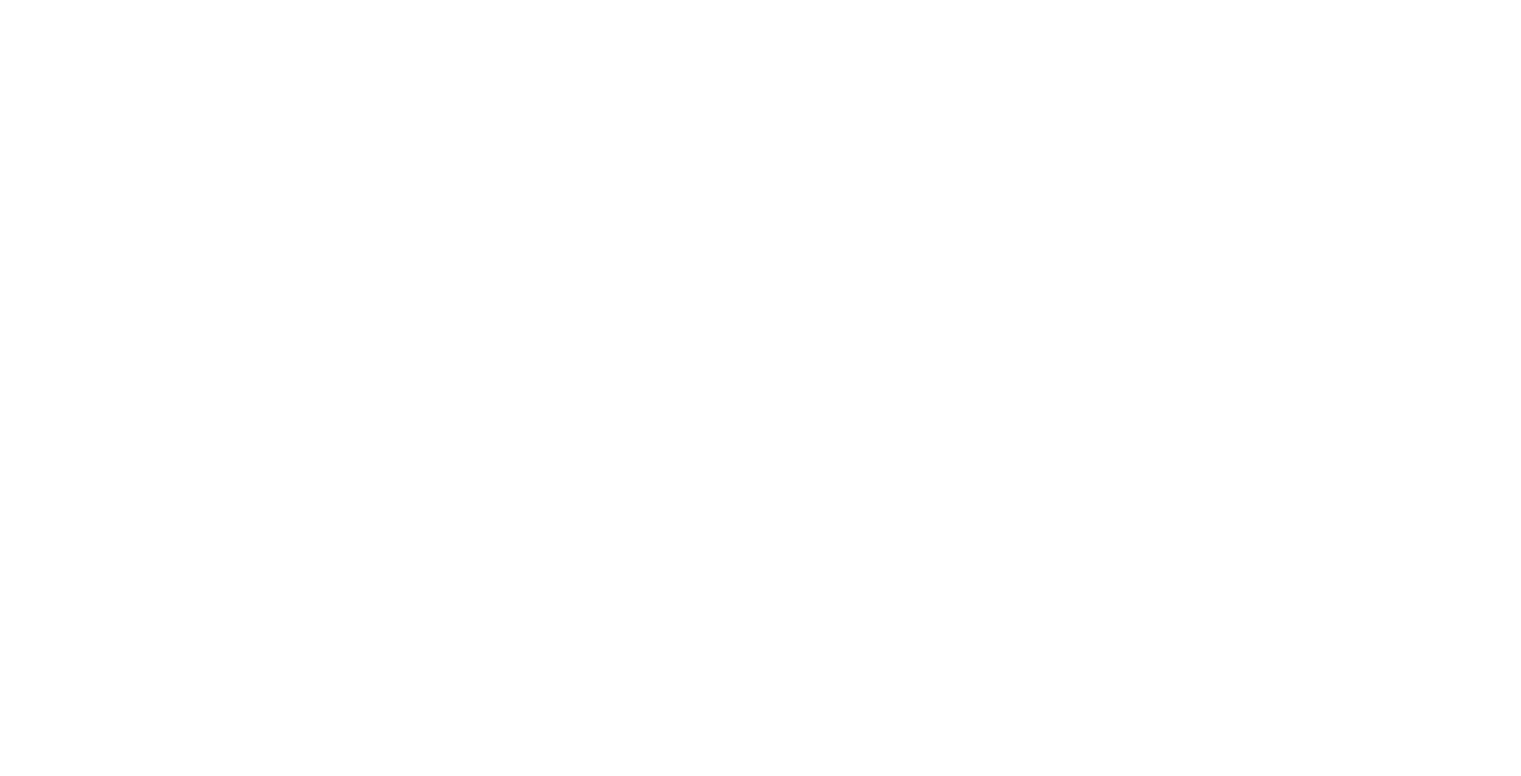 scroll, scrollTop: 0, scrollLeft: 0, axis: both 